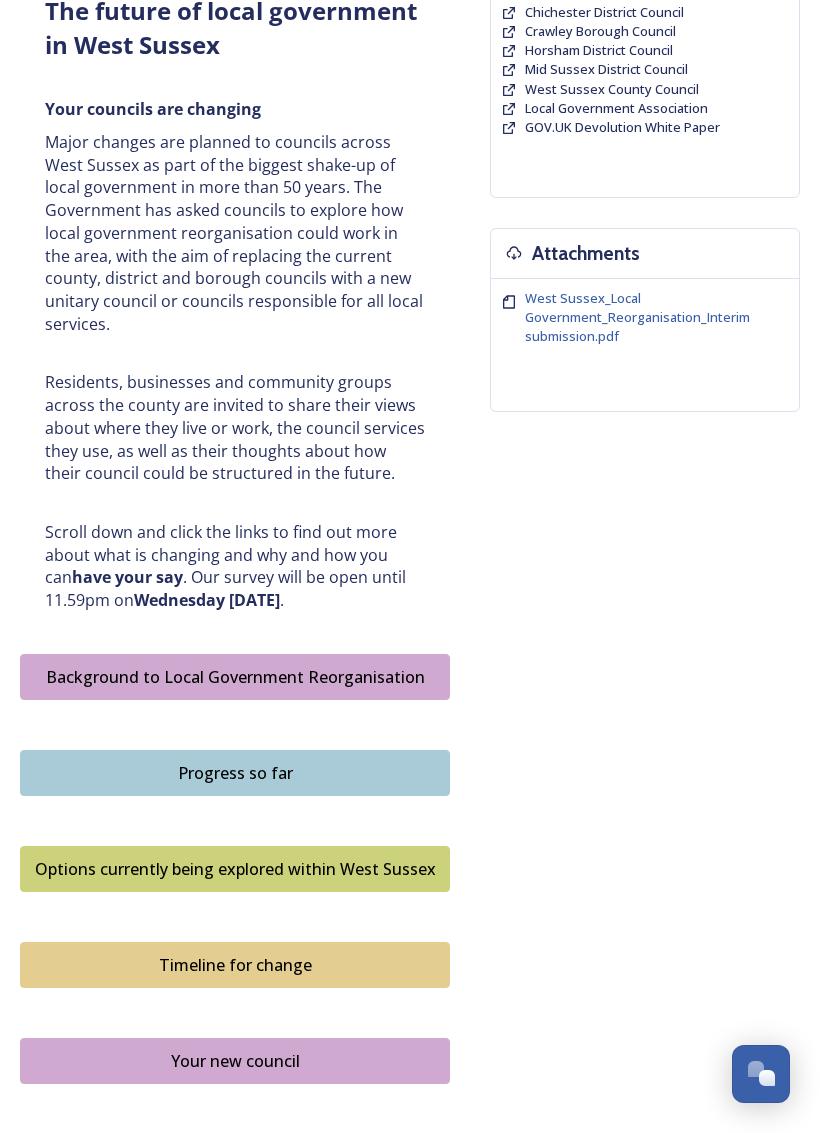 scroll, scrollTop: 580, scrollLeft: 0, axis: vertical 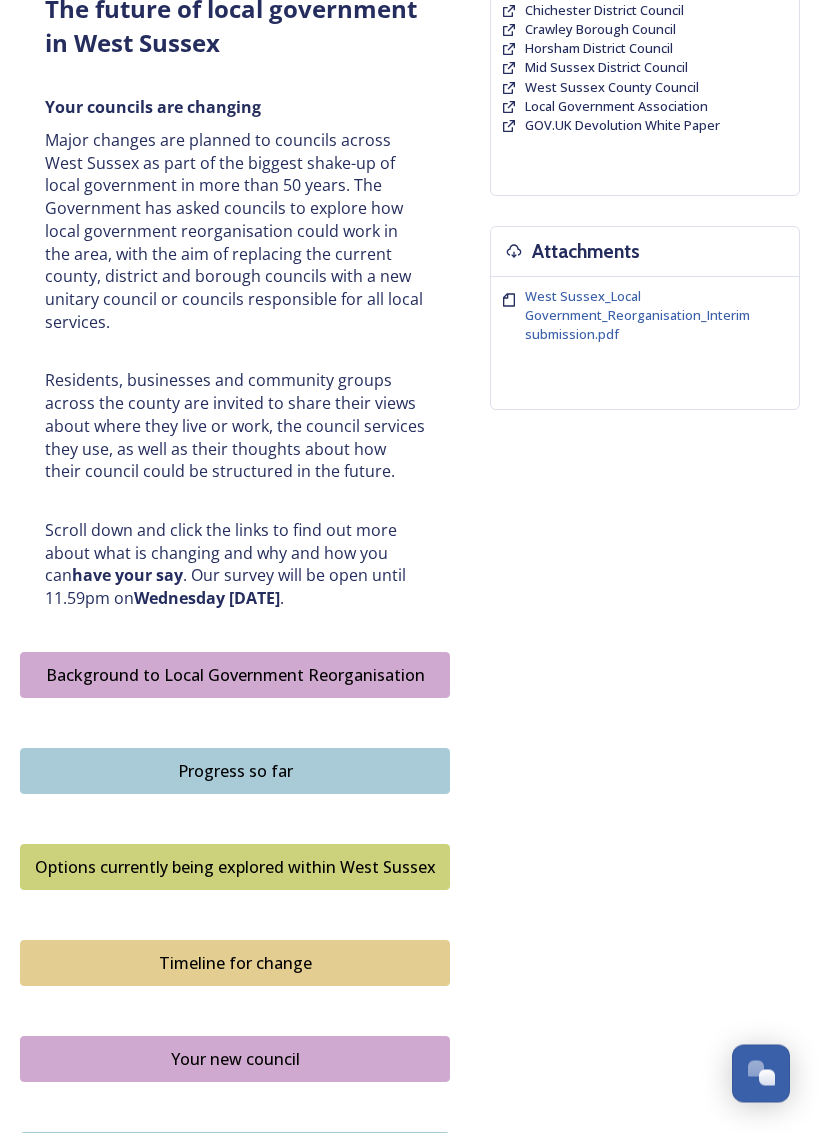 click on "Background to Local Government Reorganisation" at bounding box center [235, 676] 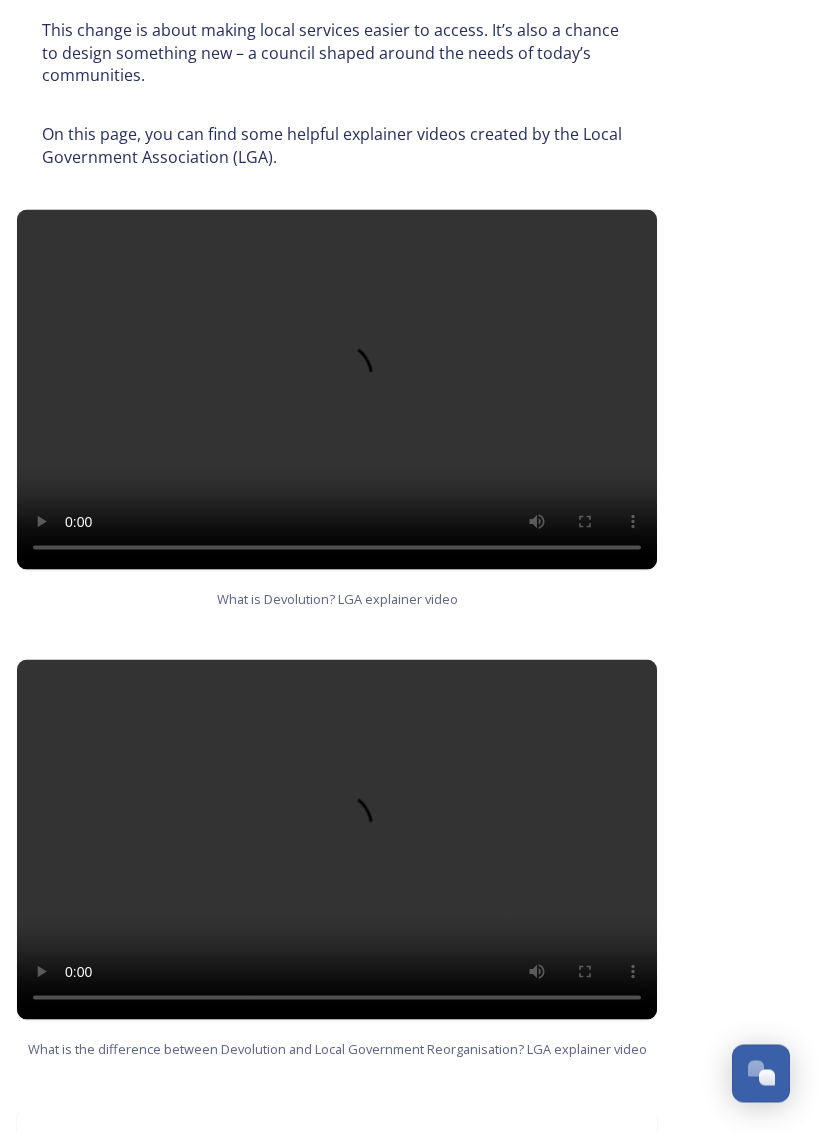 scroll, scrollTop: 1229, scrollLeft: 3, axis: both 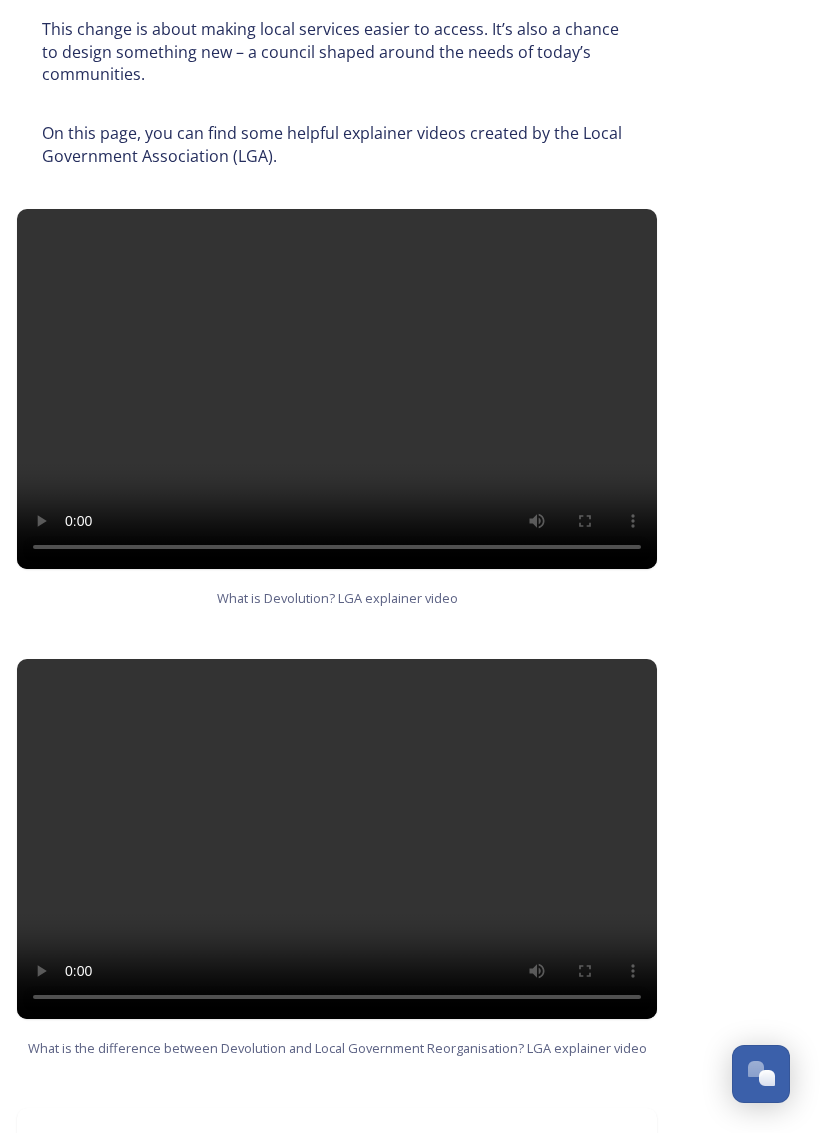 click at bounding box center (337, 839) 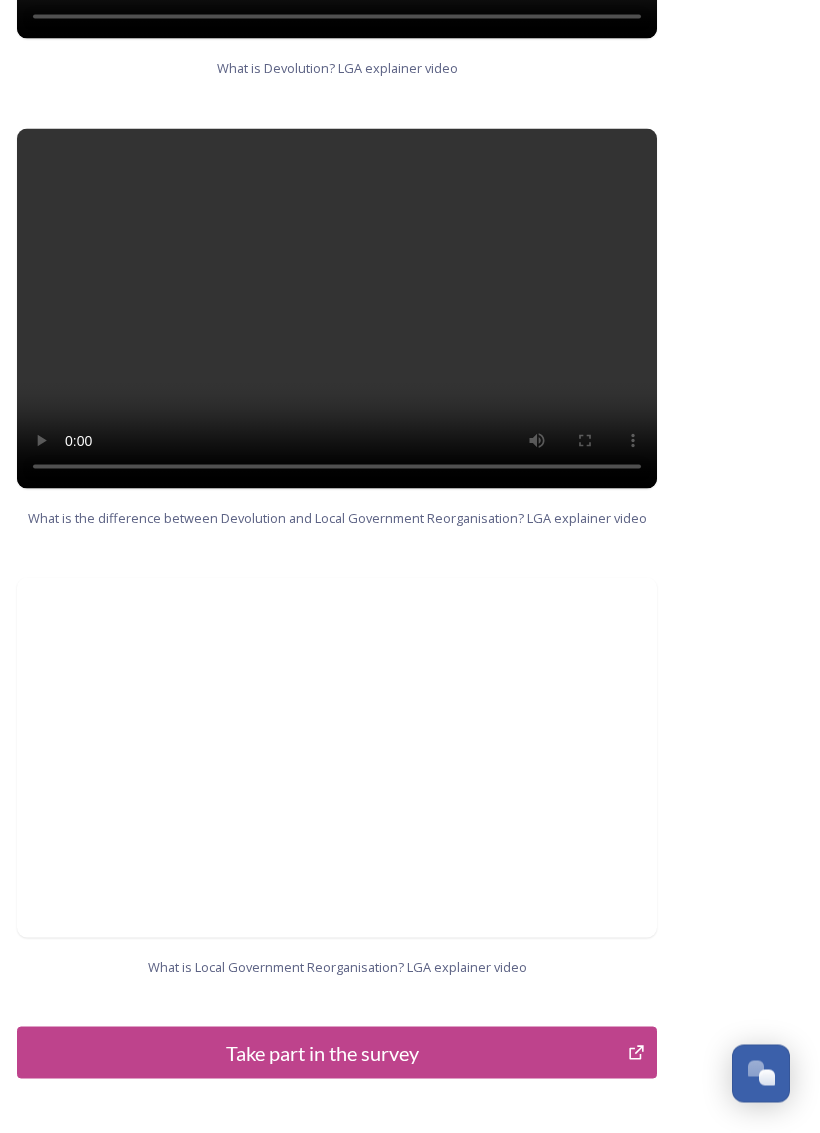 scroll, scrollTop: 1760, scrollLeft: 3, axis: both 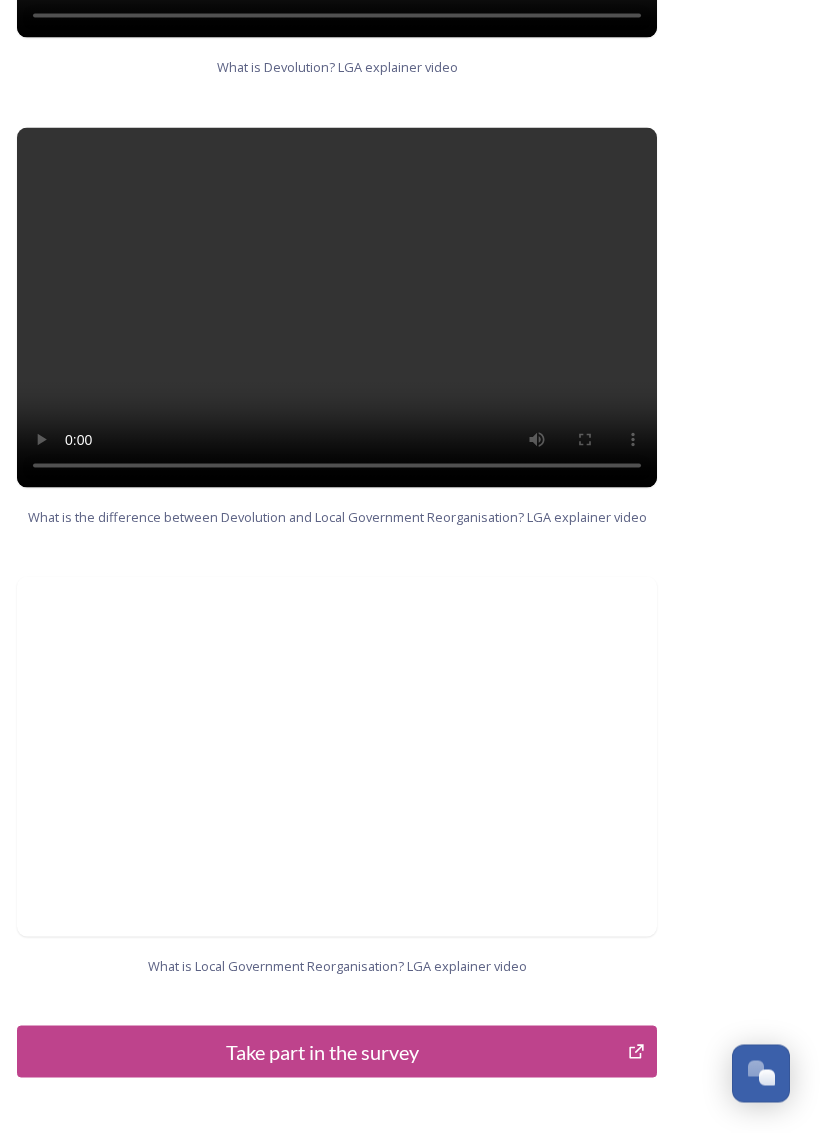 click on "Take part in the survey" at bounding box center [322, 1052] 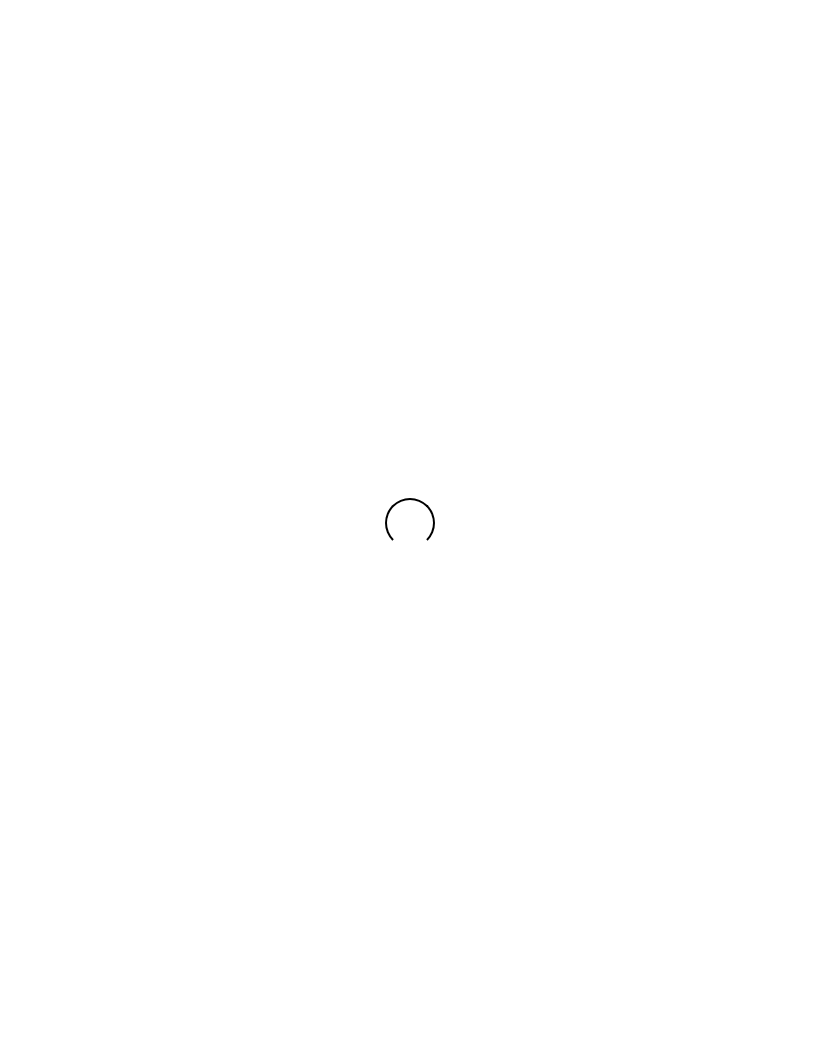 scroll, scrollTop: 0, scrollLeft: 0, axis: both 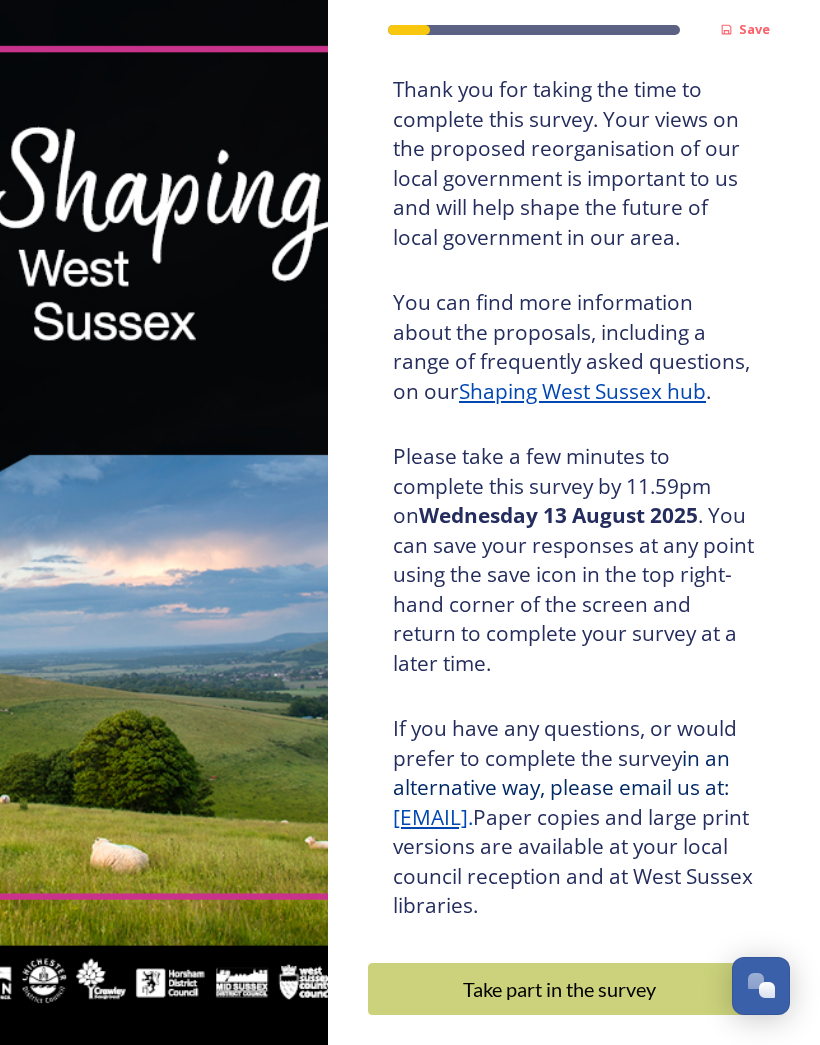click on "Shaping West Sussex hub" at bounding box center (582, 391) 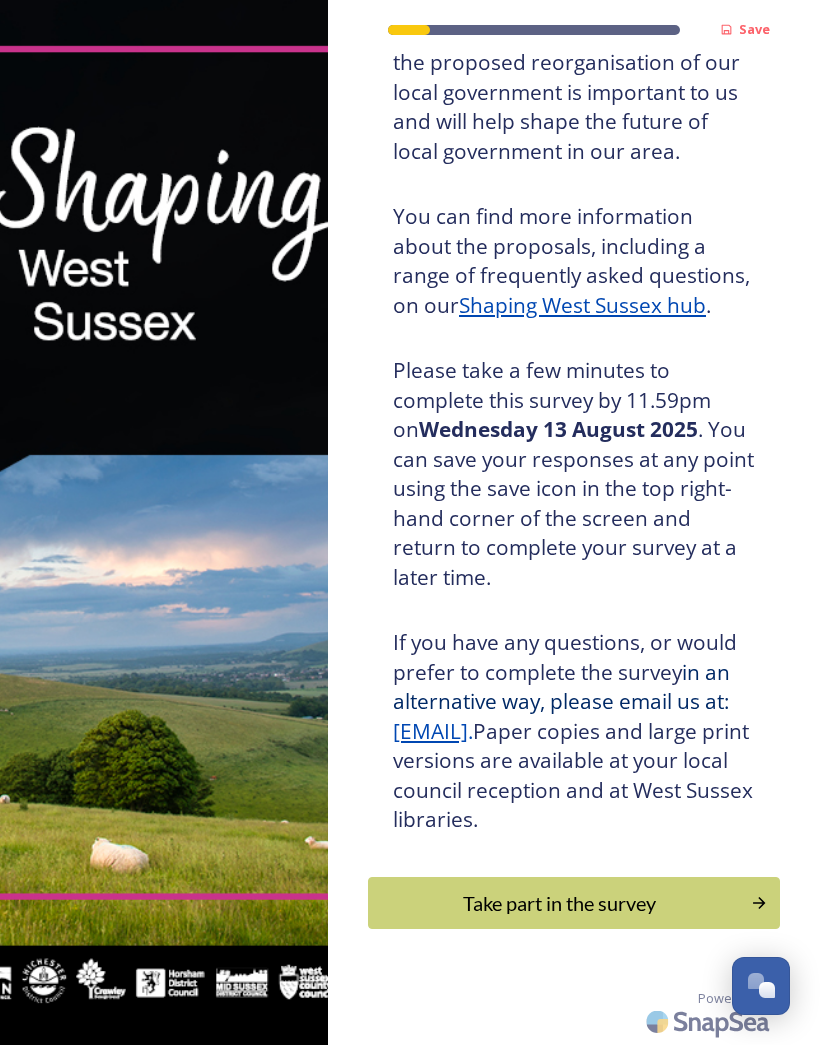 scroll, scrollTop: 223, scrollLeft: 0, axis: vertical 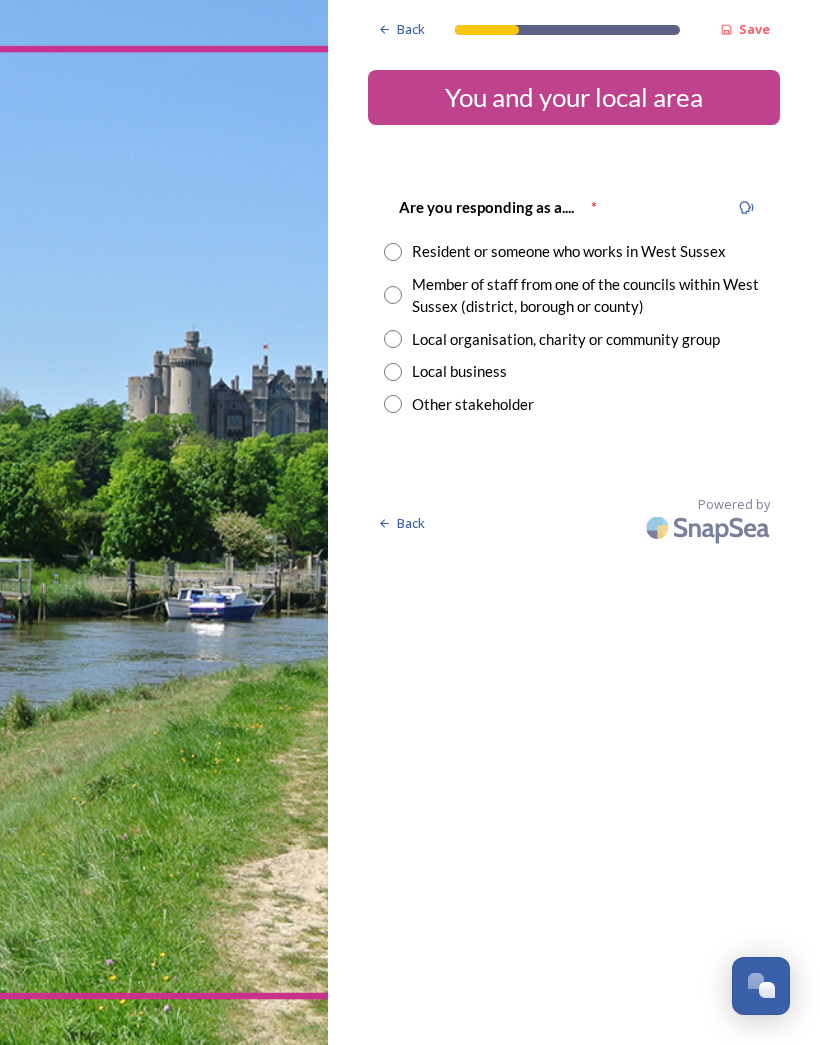 click at bounding box center (393, 252) 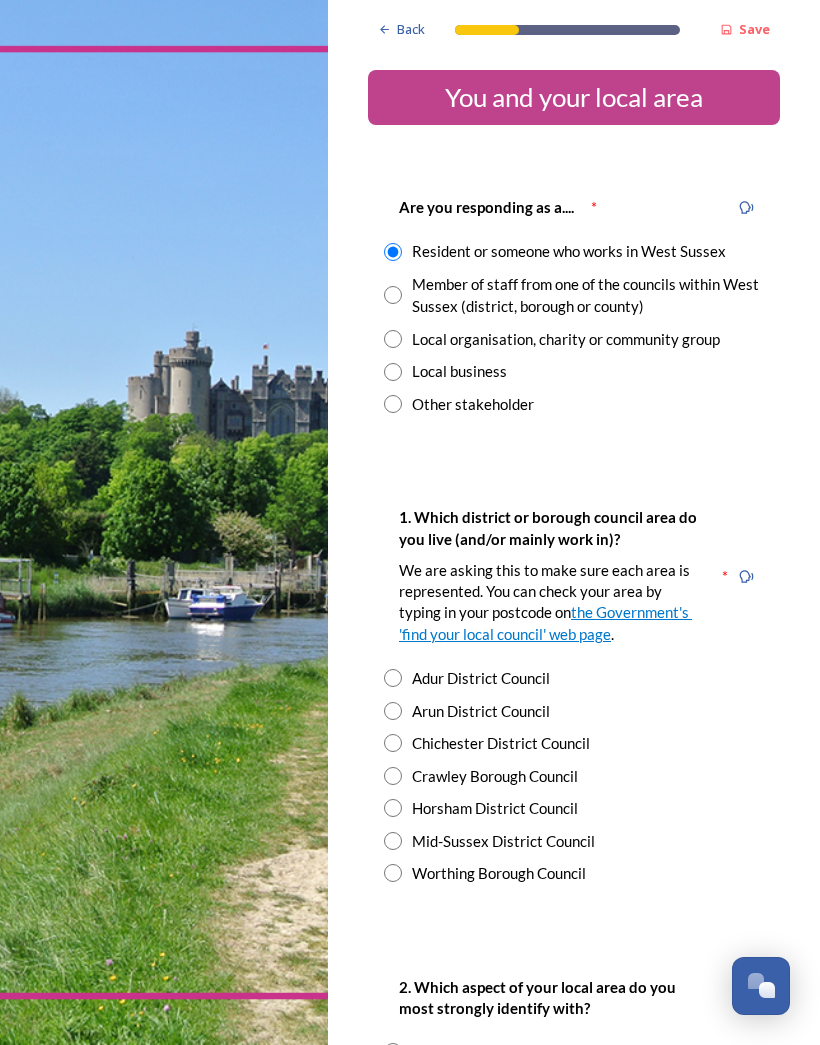 click at bounding box center (393, 808) 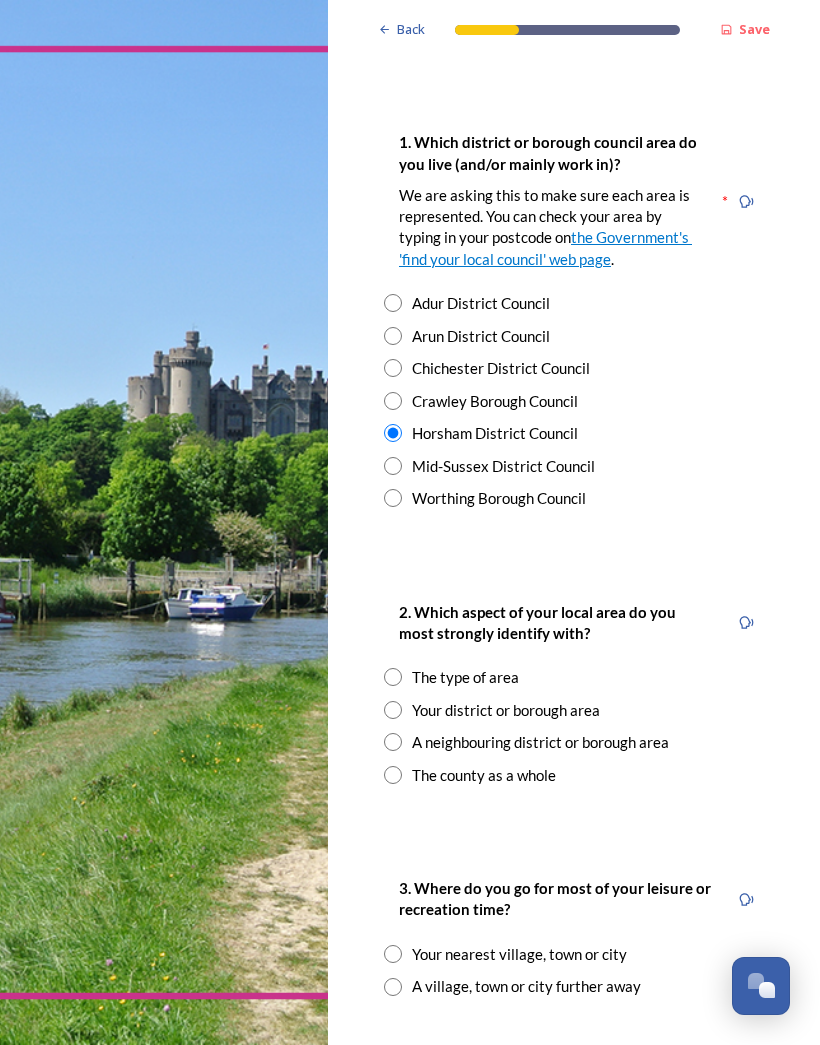 scroll, scrollTop: 378, scrollLeft: 0, axis: vertical 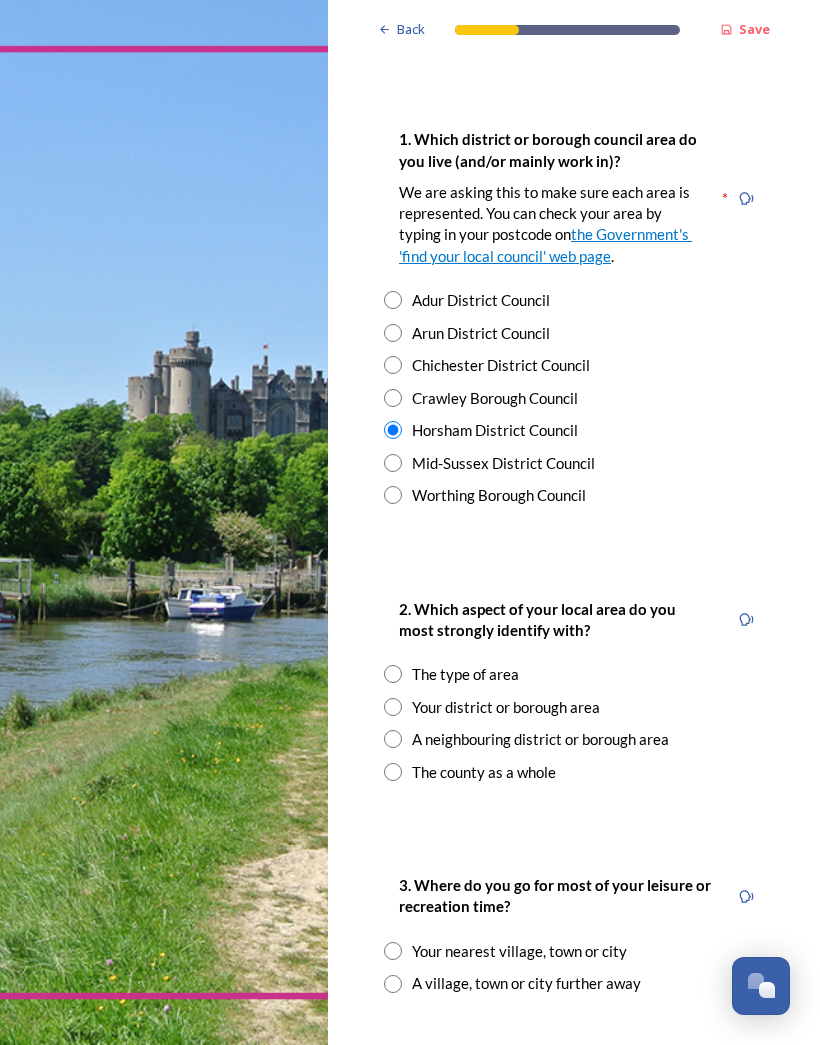 click at bounding box center [393, 707] 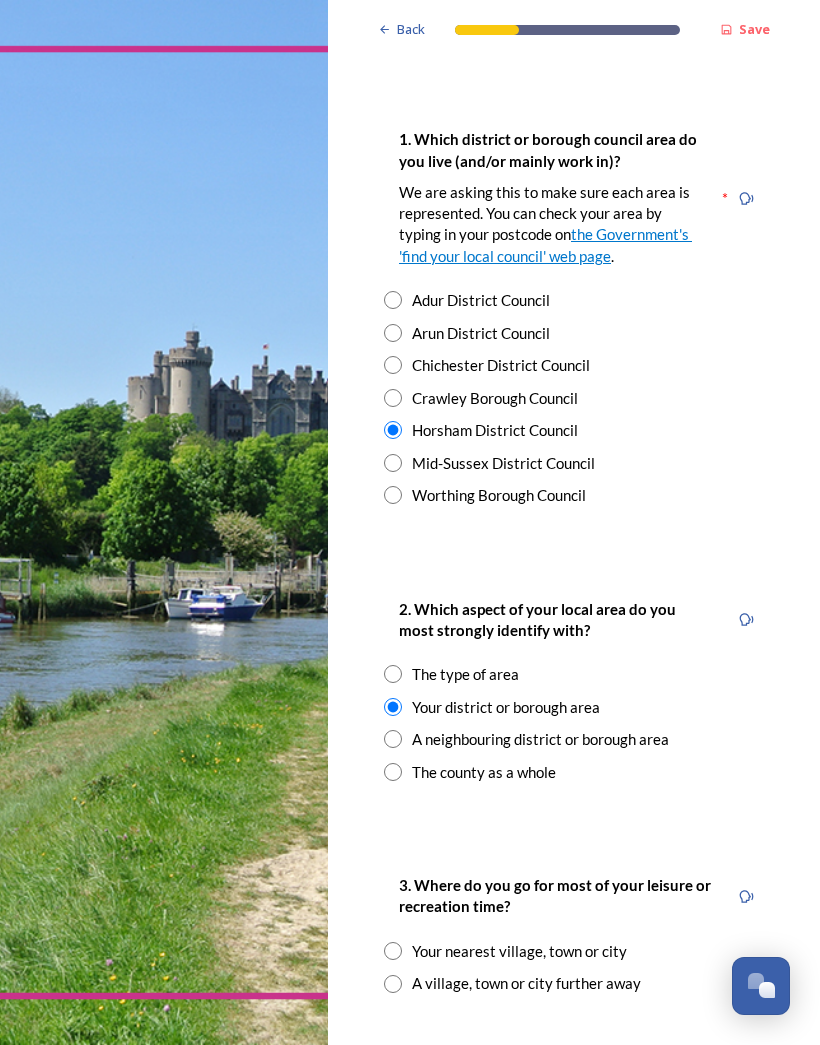 click at bounding box center [393, 772] 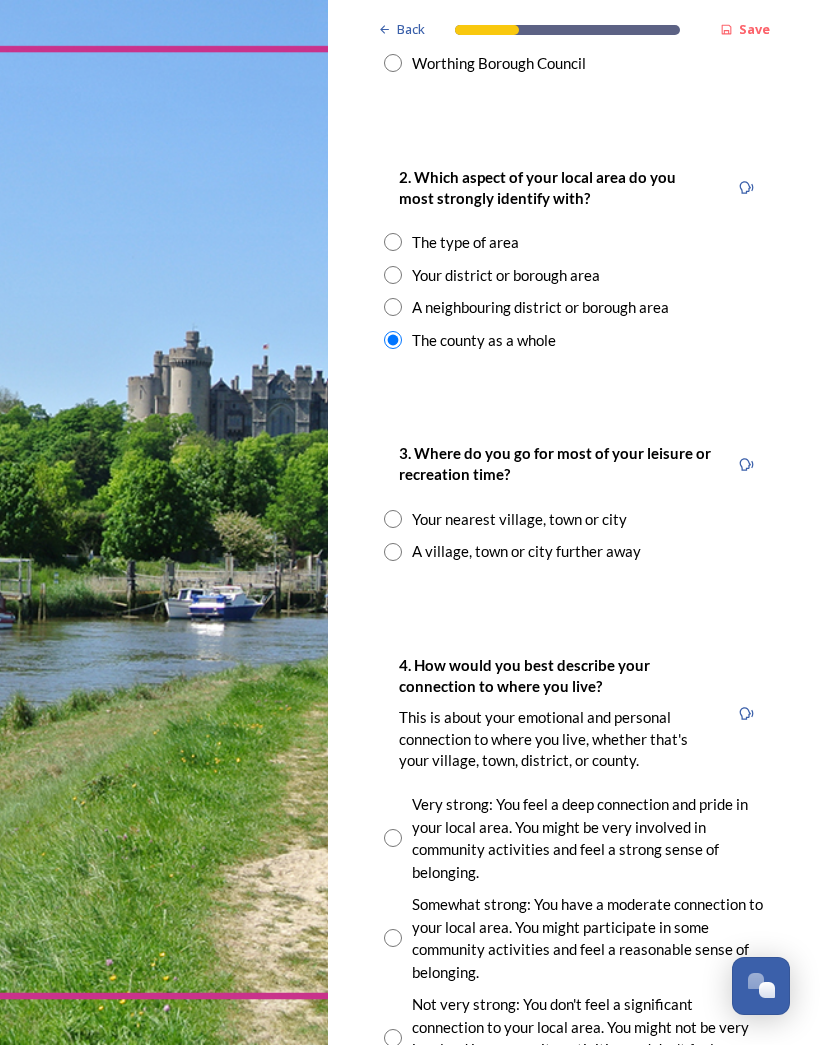 scroll, scrollTop: 815, scrollLeft: 0, axis: vertical 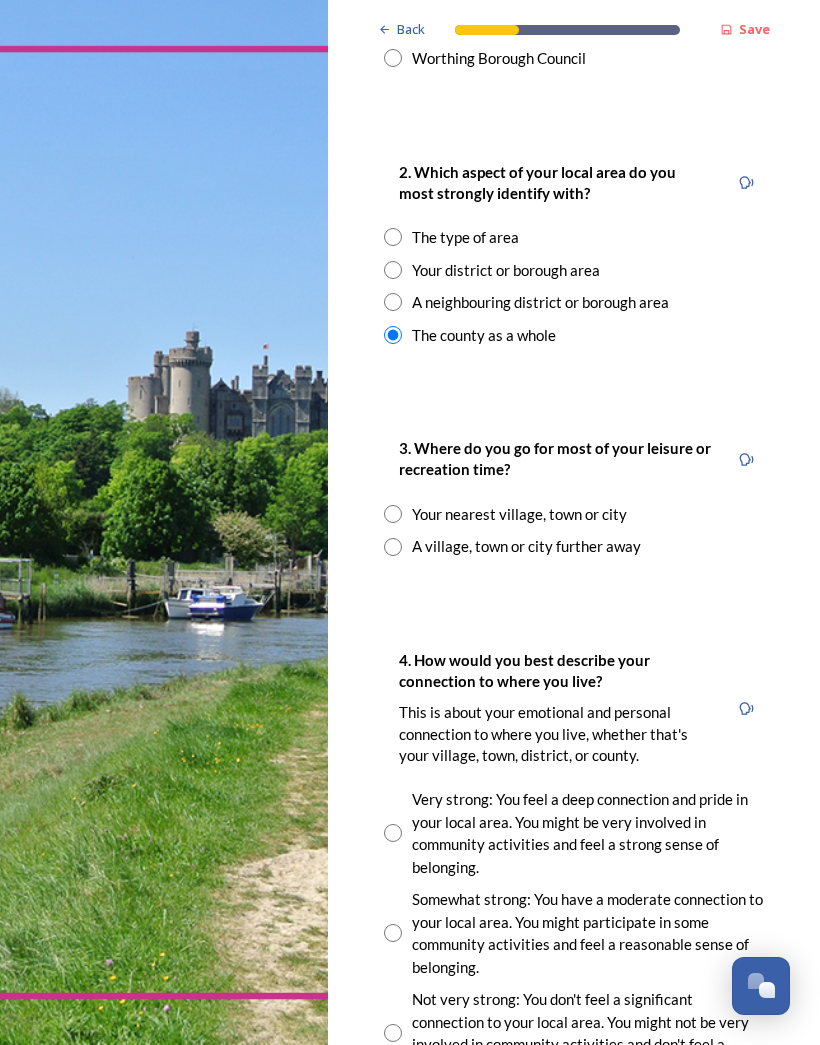 click at bounding box center [393, 514] 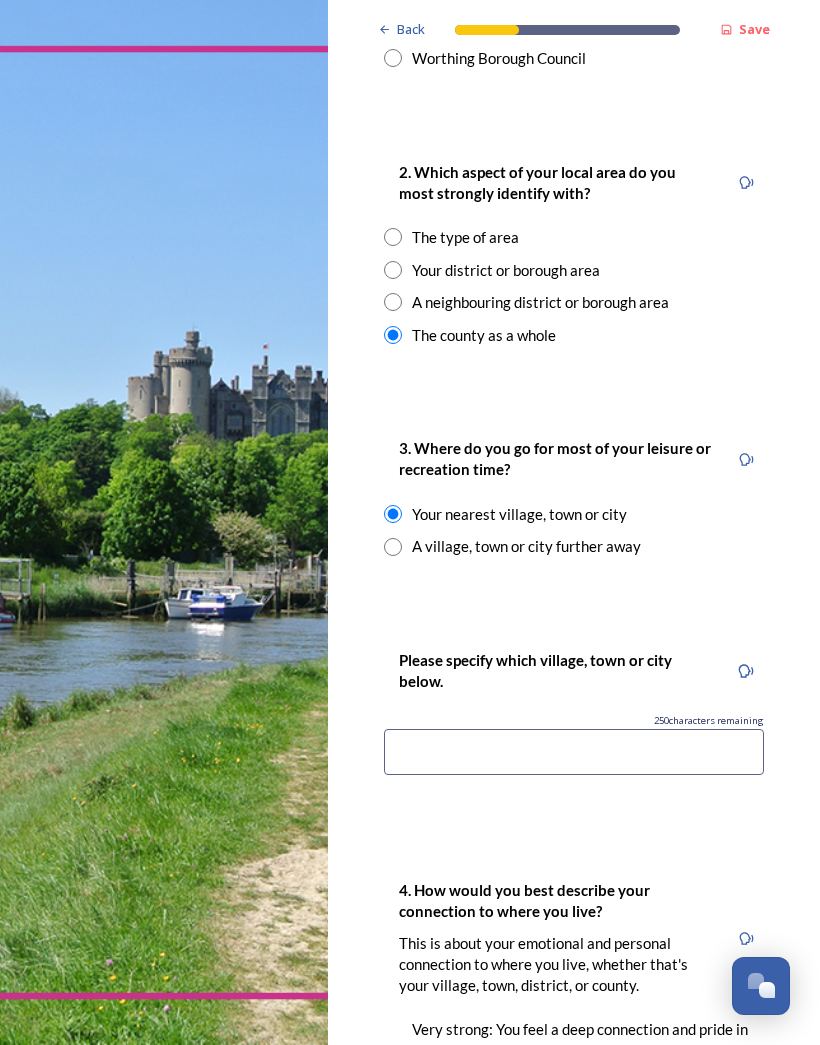 click at bounding box center (574, 752) 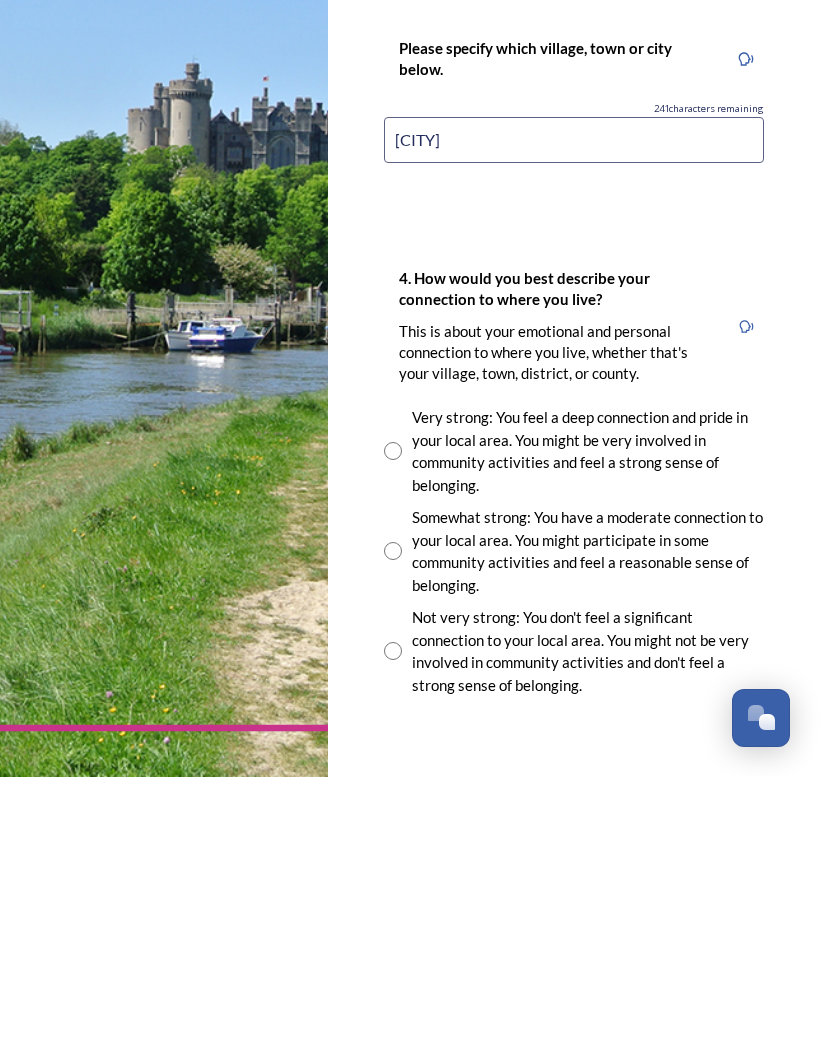 scroll, scrollTop: 1159, scrollLeft: 0, axis: vertical 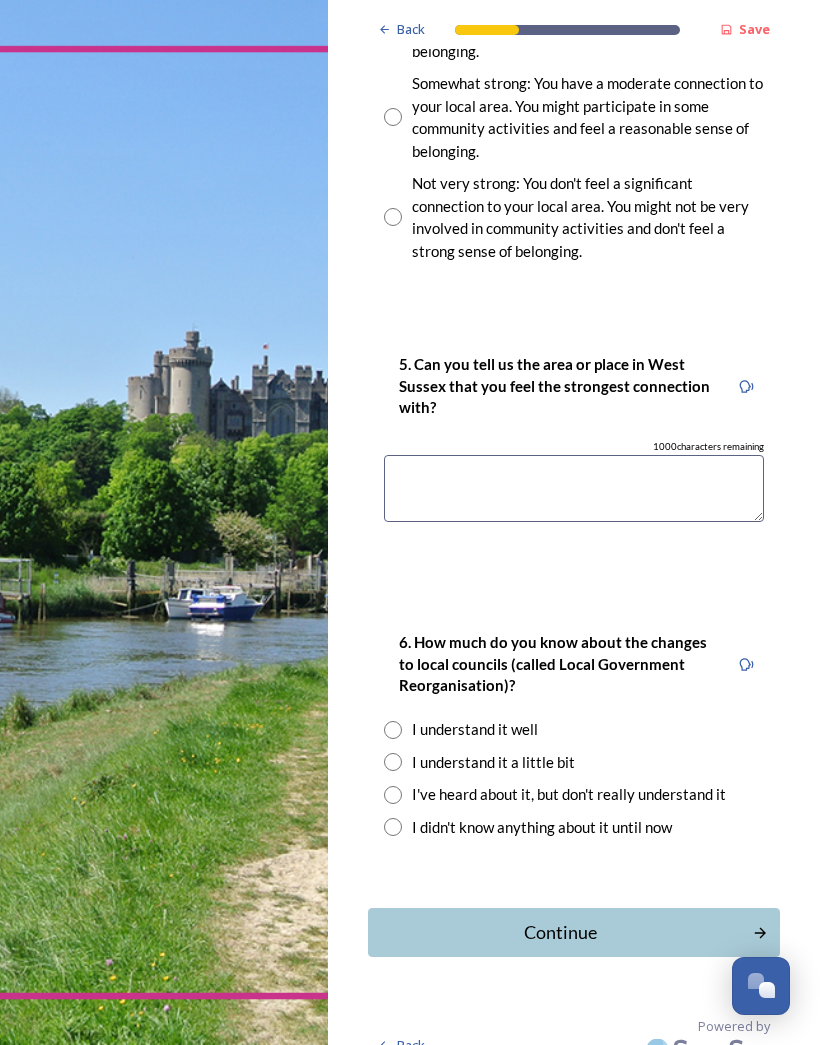 click at bounding box center [393, 730] 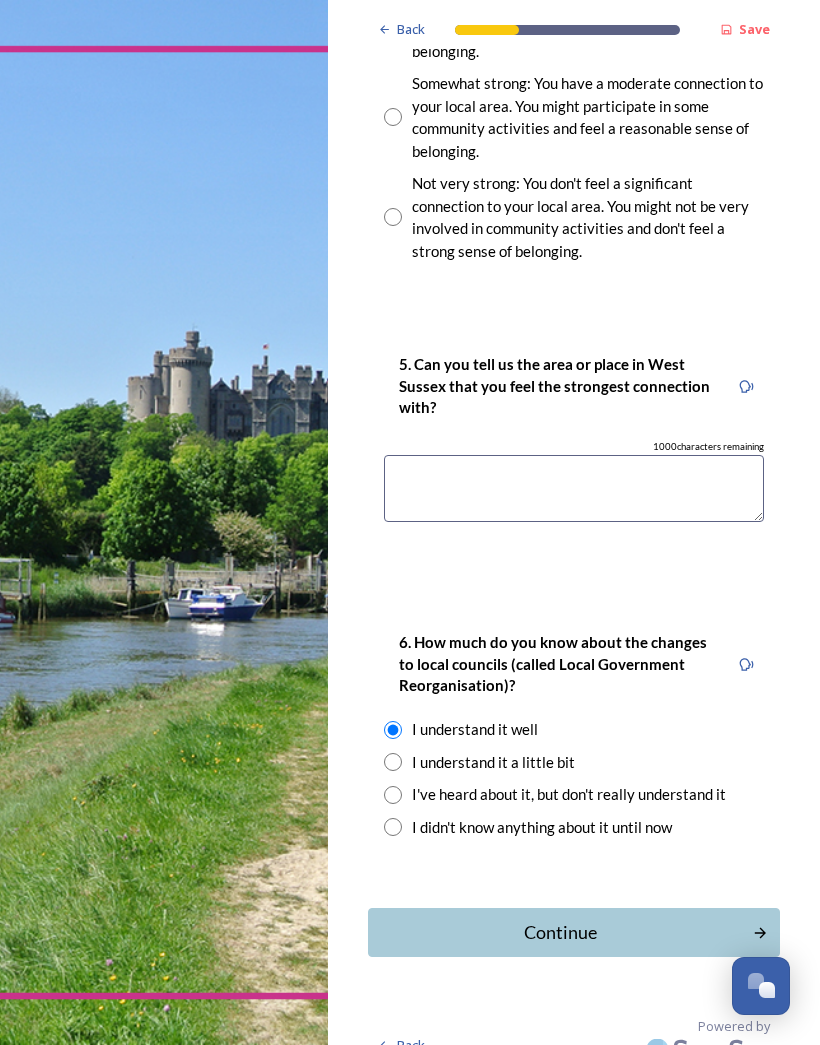 click 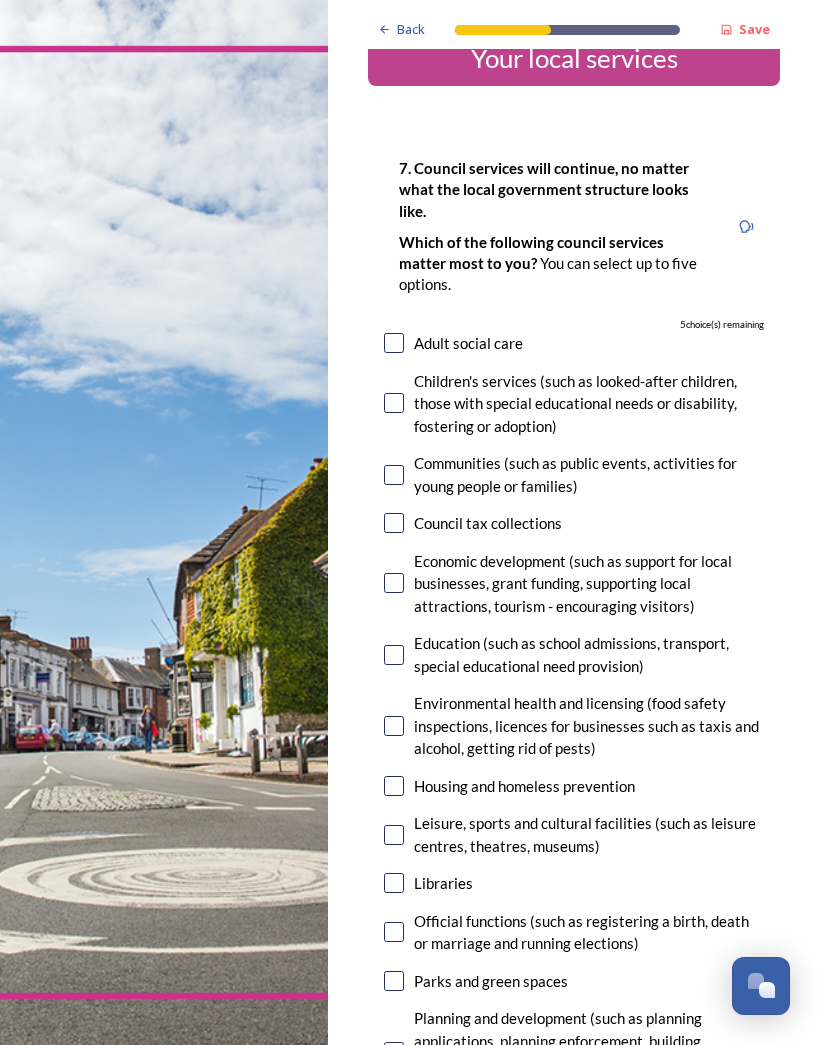 scroll, scrollTop: 36, scrollLeft: 0, axis: vertical 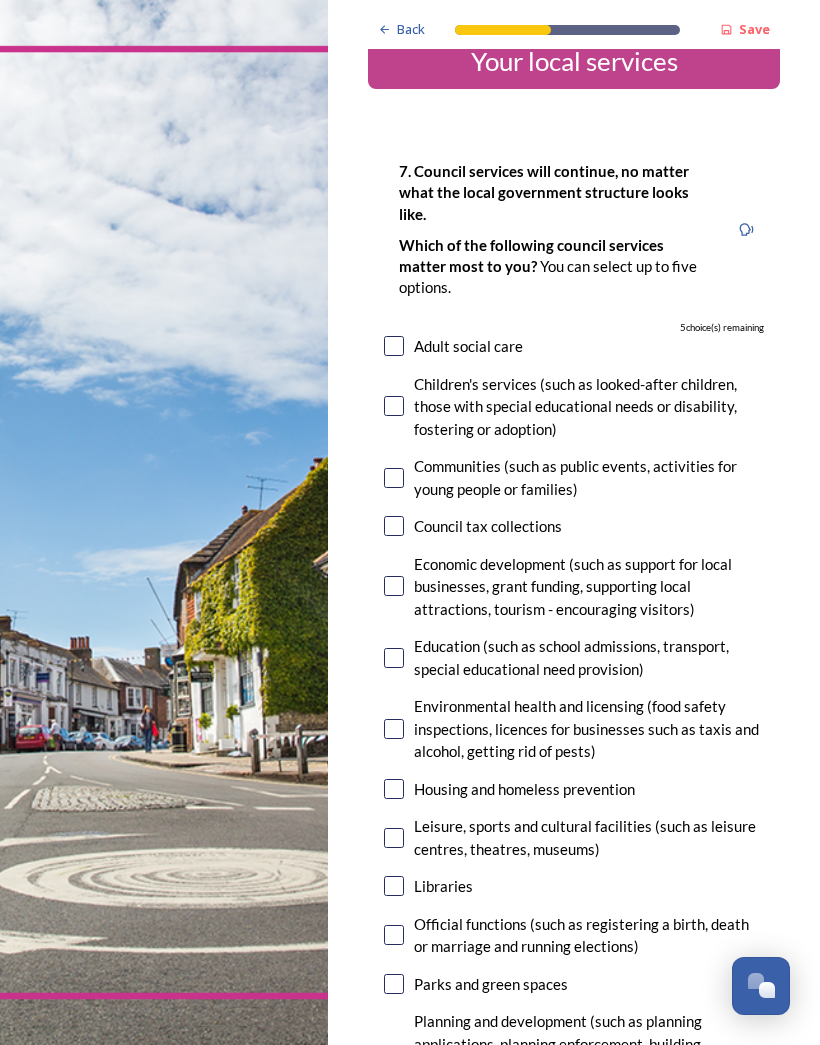 click at bounding box center (394, 526) 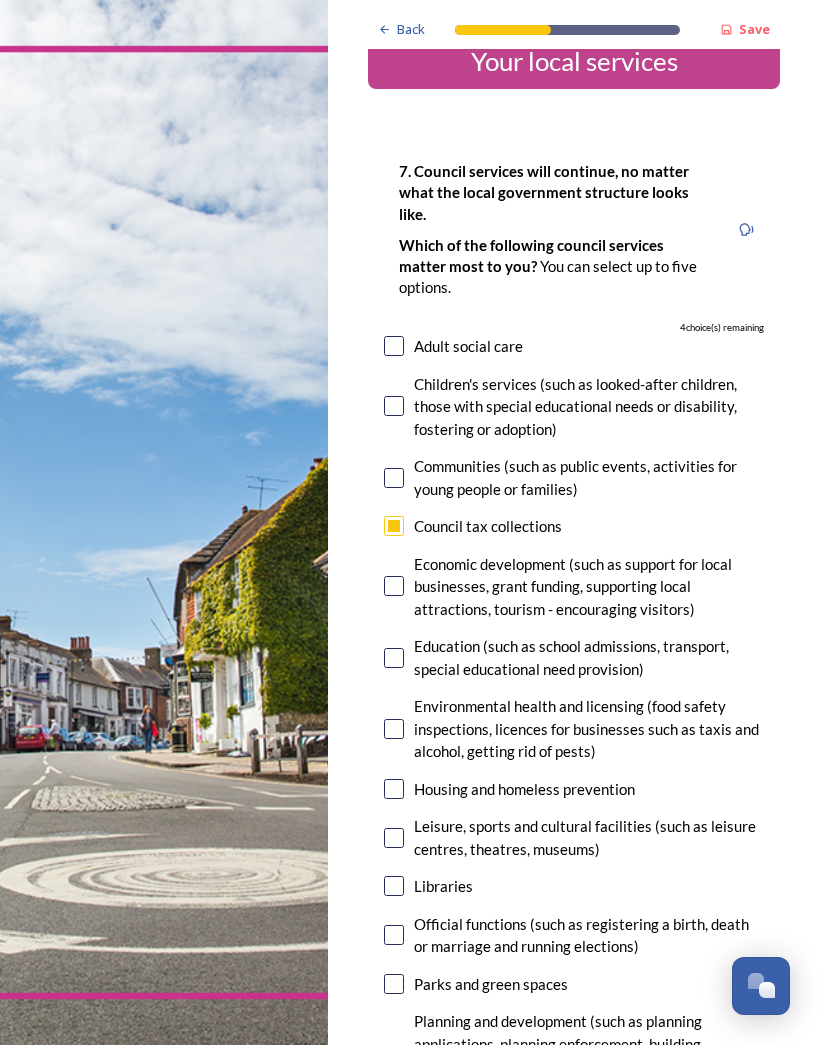 click at bounding box center (394, 658) 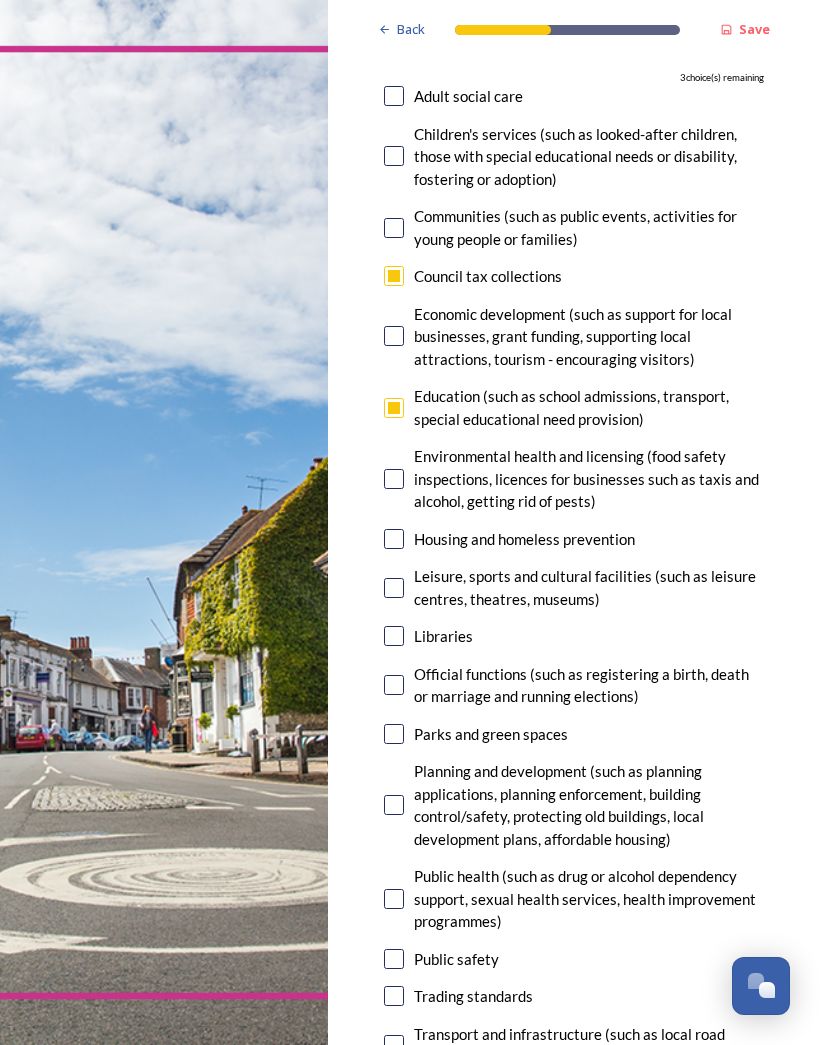 scroll, scrollTop: 286, scrollLeft: 0, axis: vertical 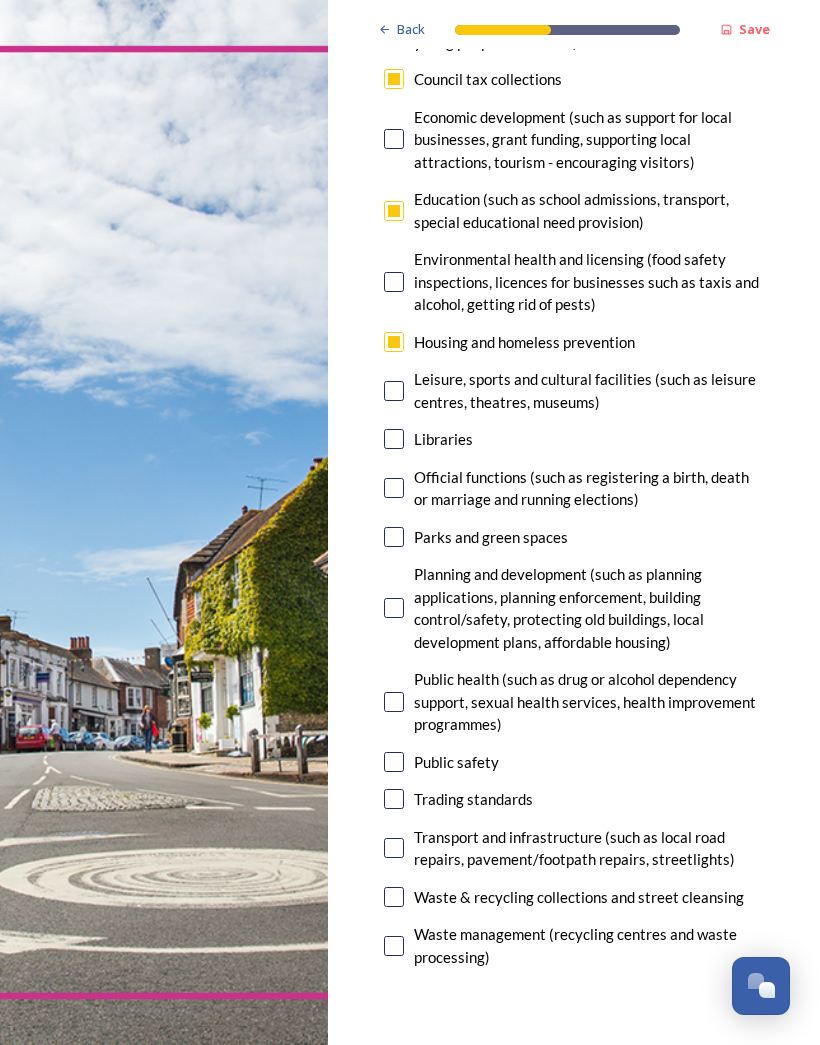 click at bounding box center [394, 608] 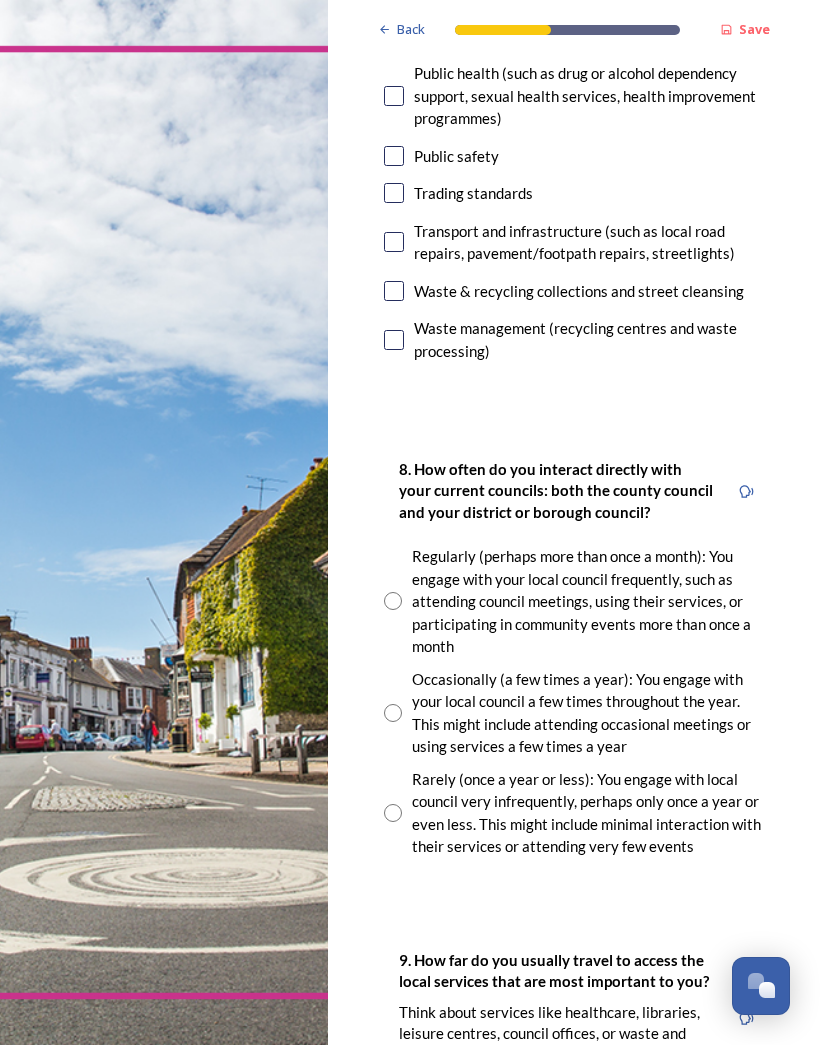 scroll, scrollTop: 1092, scrollLeft: 0, axis: vertical 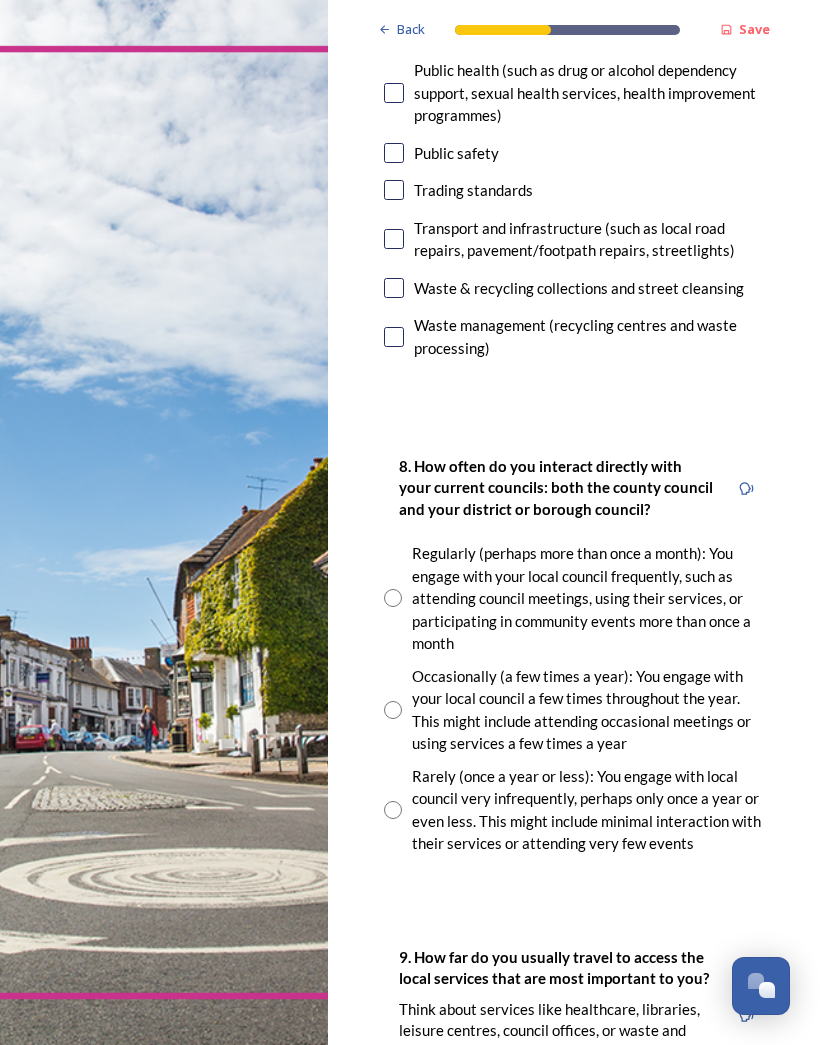 click at bounding box center [393, 810] 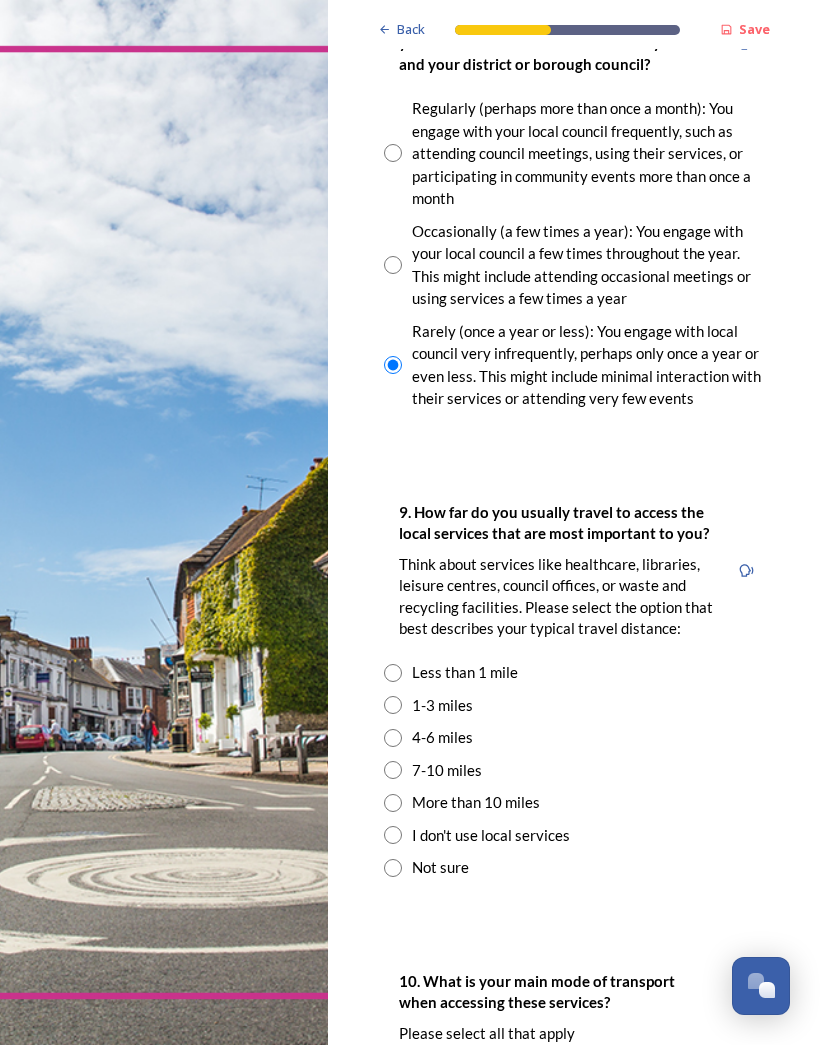 scroll, scrollTop: 1537, scrollLeft: 0, axis: vertical 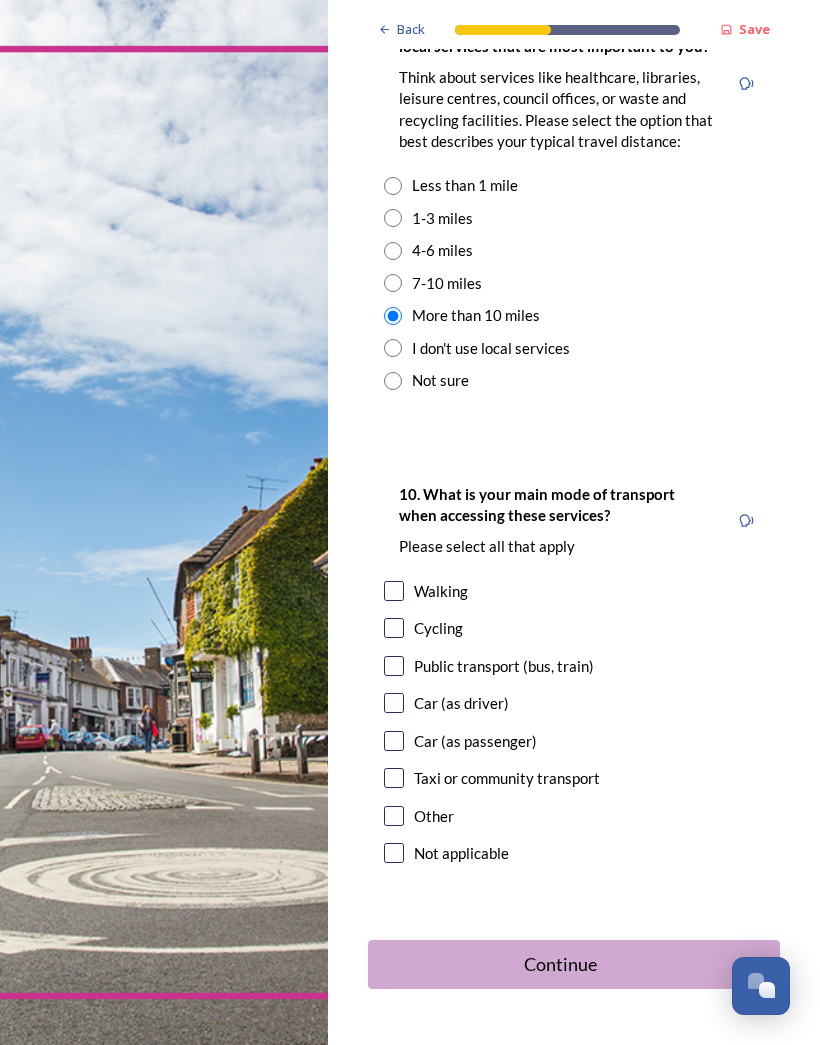 click at bounding box center [394, 703] 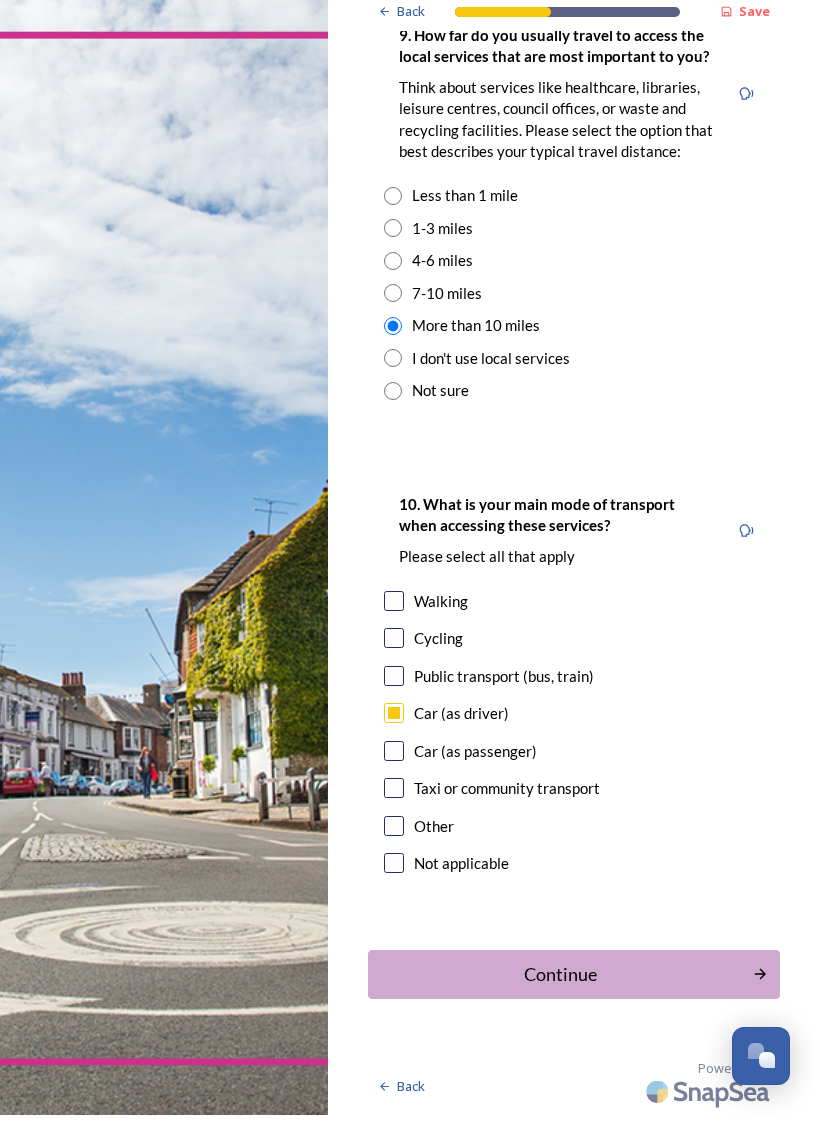 scroll, scrollTop: 1936, scrollLeft: 0, axis: vertical 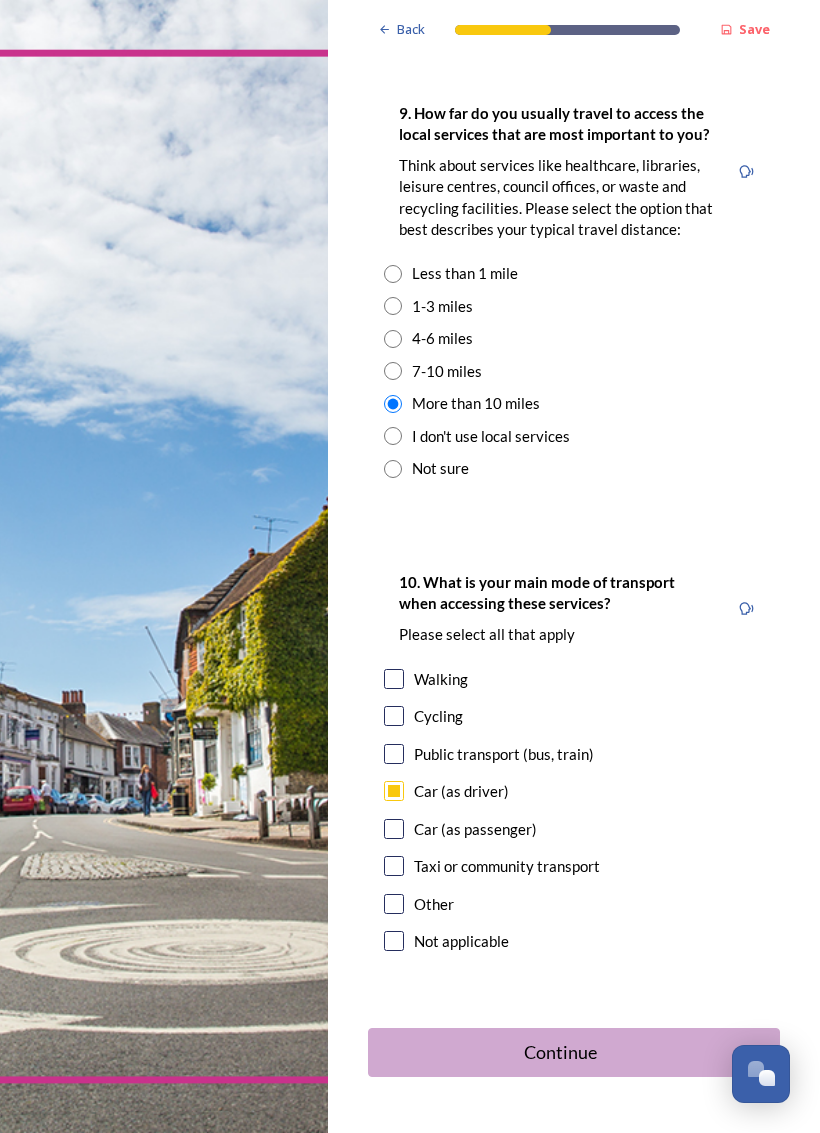 click 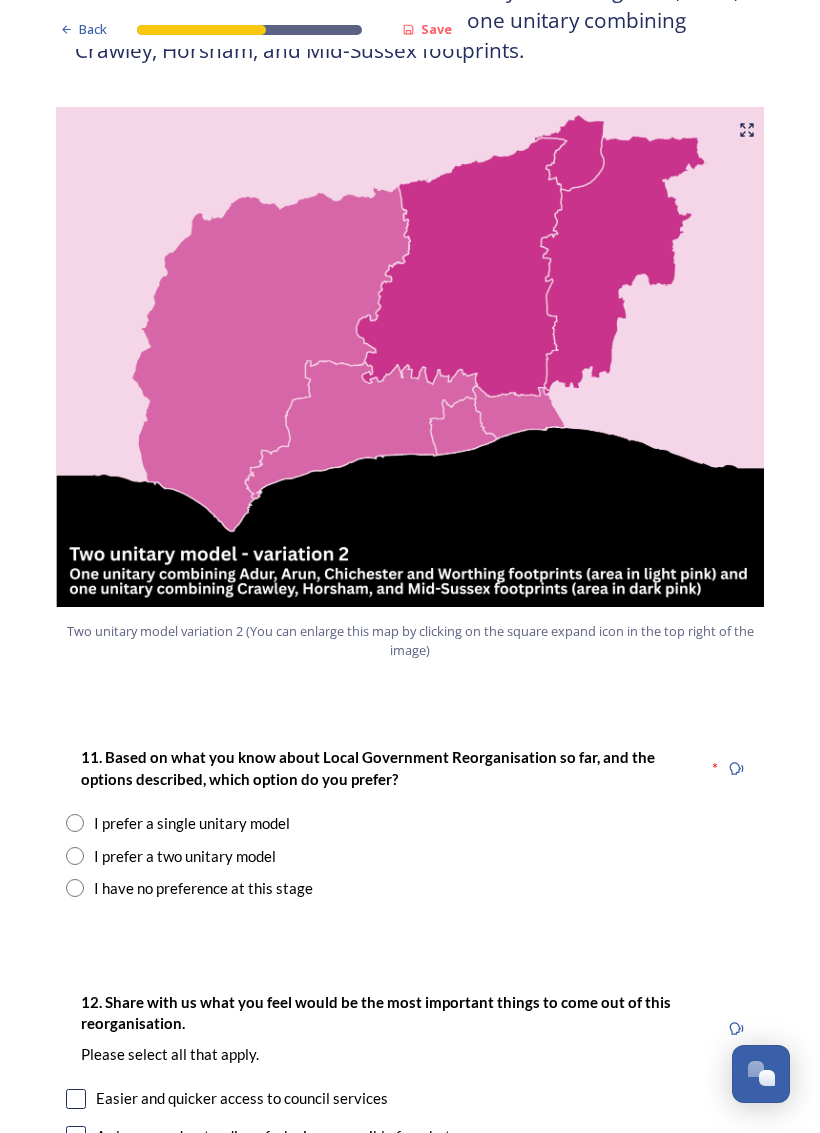 scroll, scrollTop: 1993, scrollLeft: 0, axis: vertical 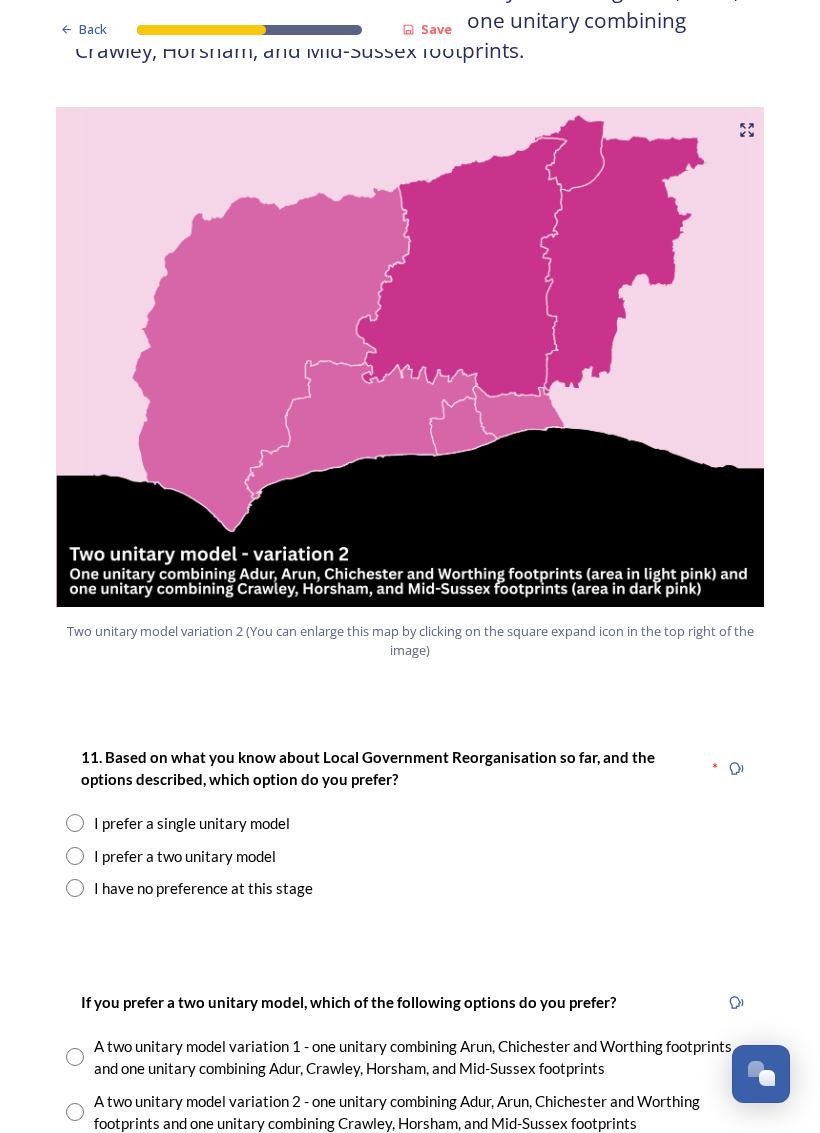 radio on "true" 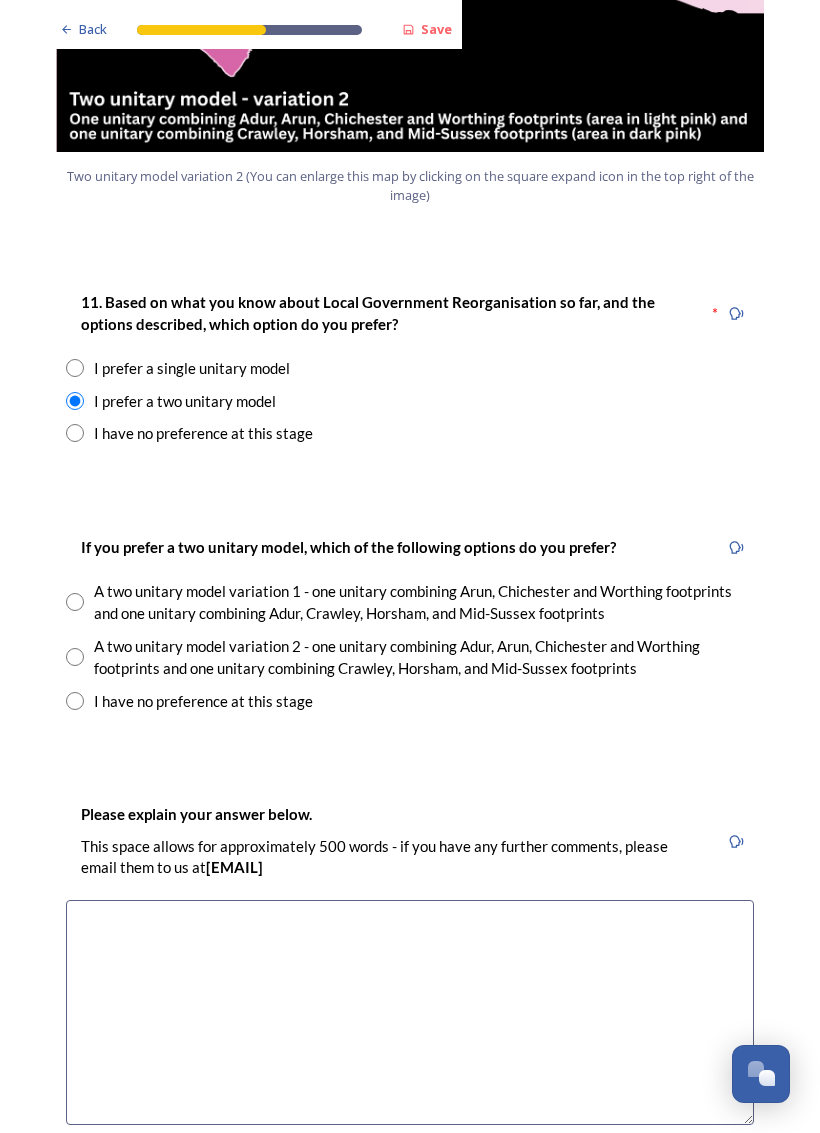 scroll, scrollTop: 2452, scrollLeft: 0, axis: vertical 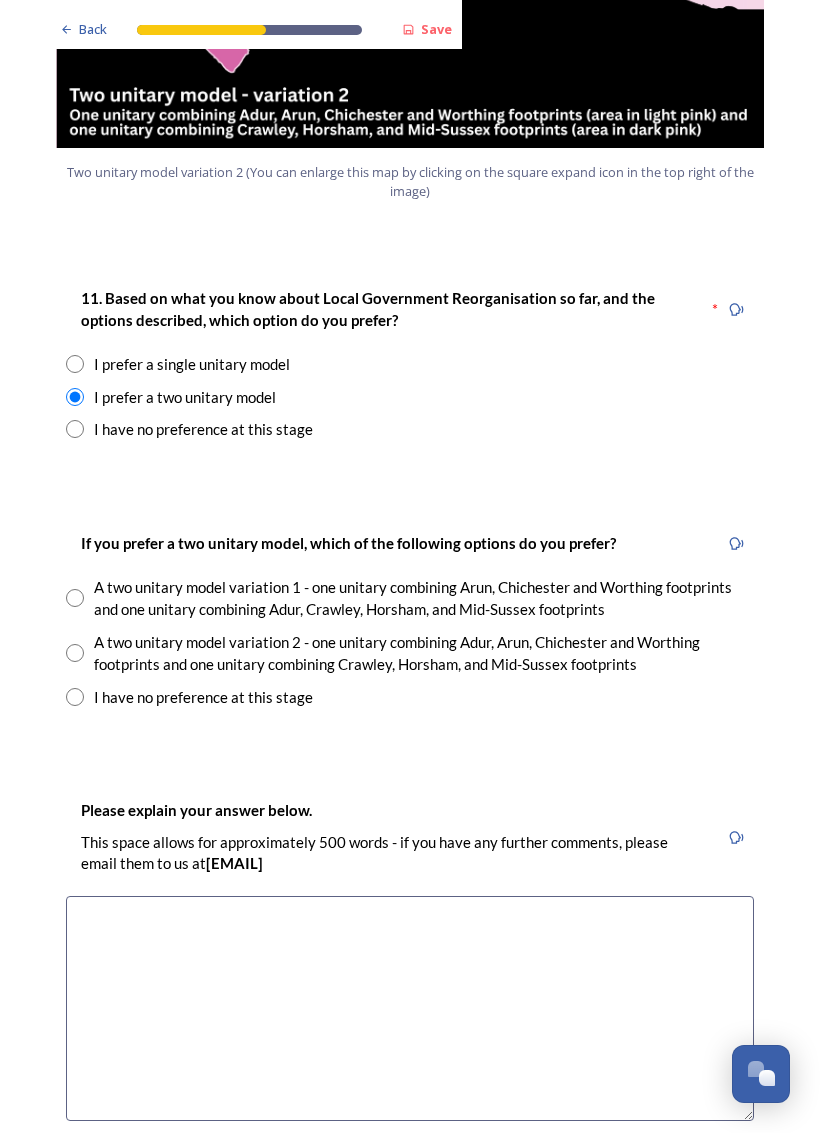 click at bounding box center (75, 653) 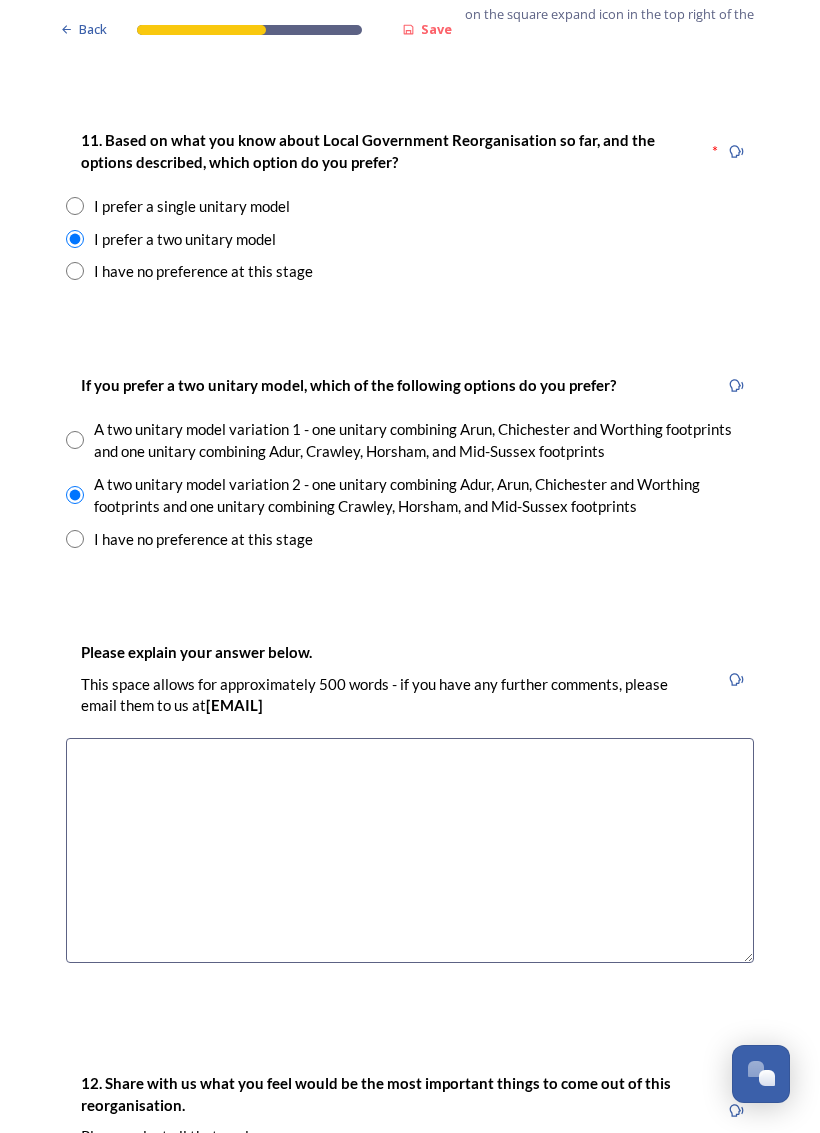 scroll, scrollTop: 2610, scrollLeft: 0, axis: vertical 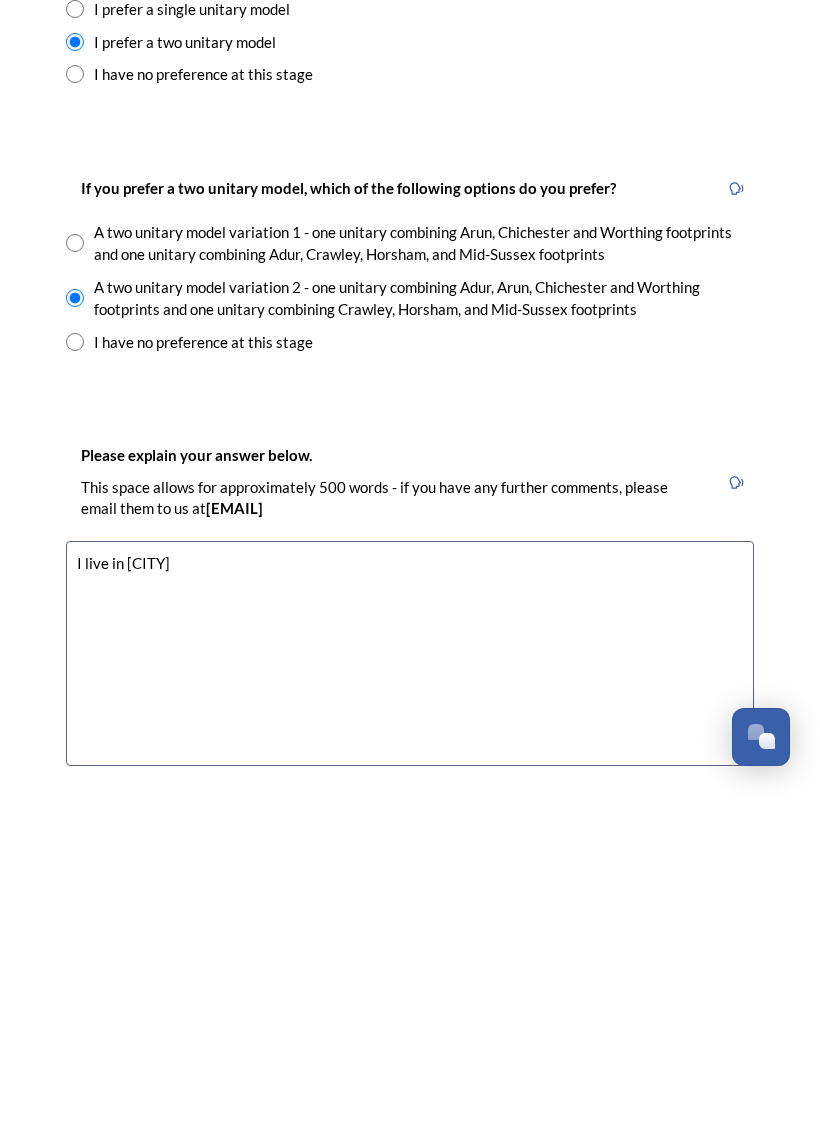 click on "I live in [CITY]" at bounding box center [410, 990] 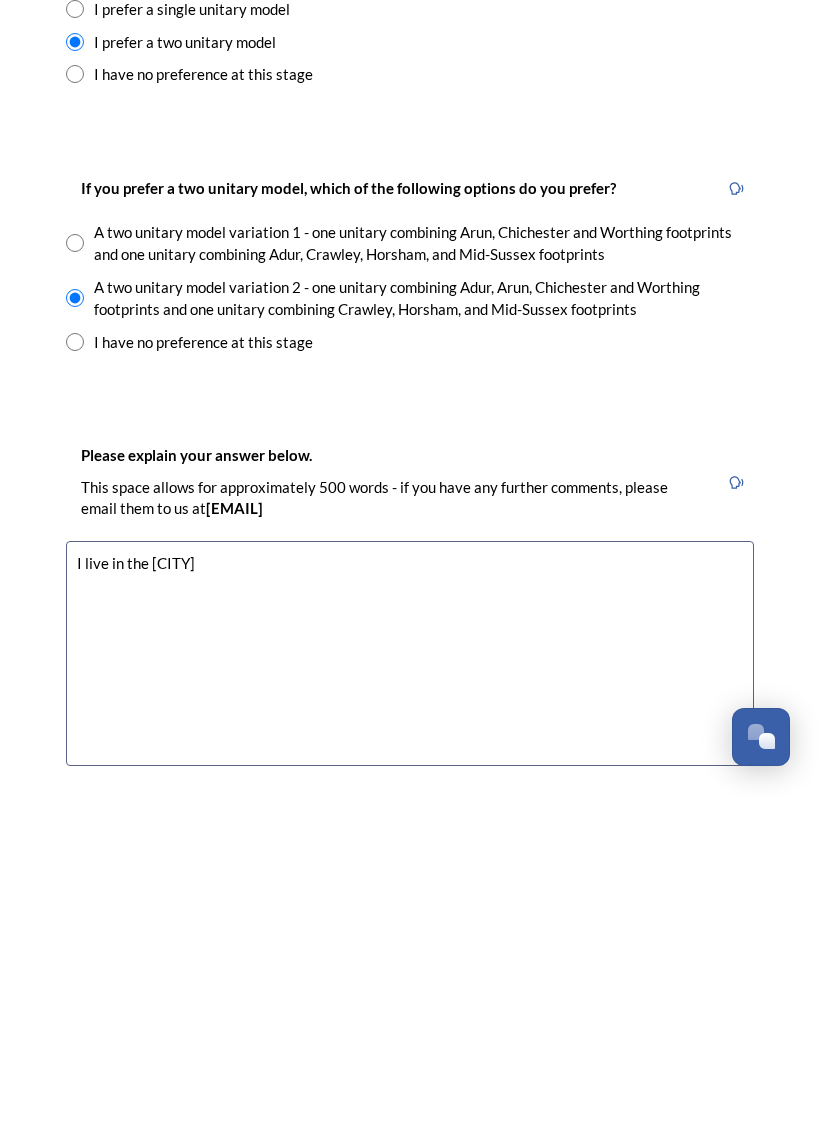 click on "I live in the [CITY]" at bounding box center [410, 990] 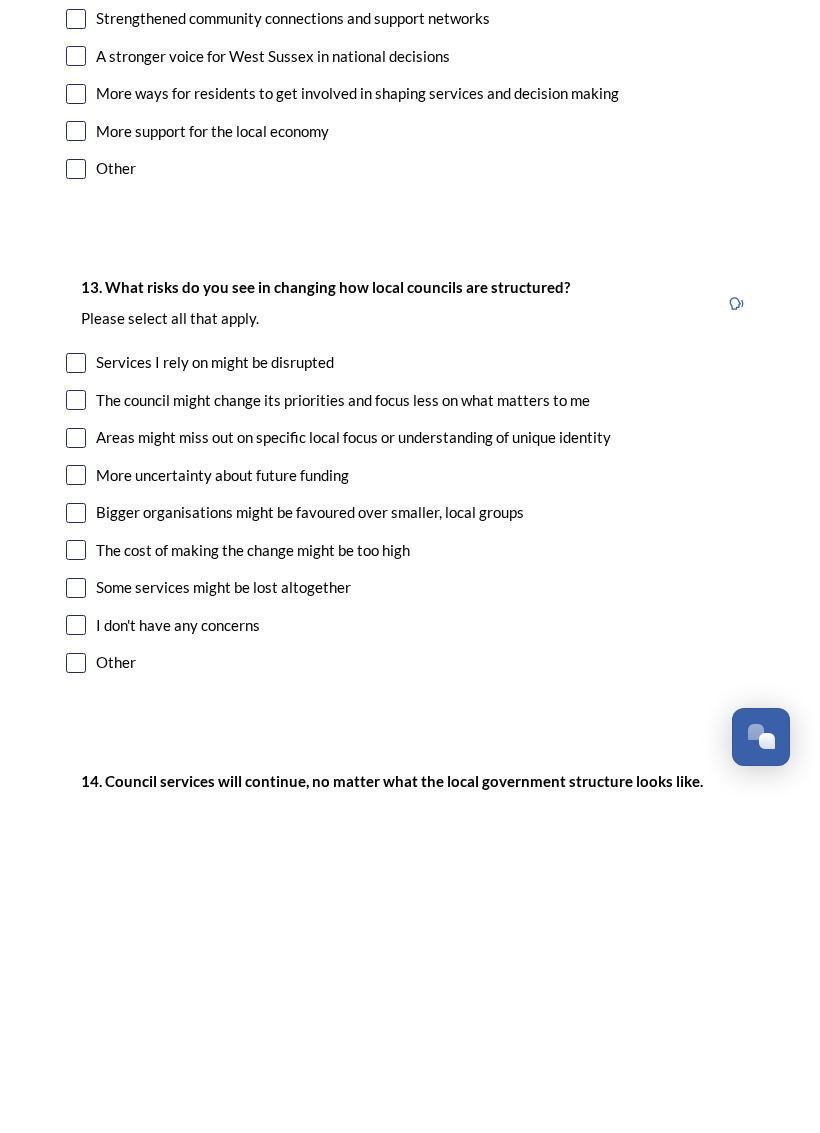 scroll, scrollTop: 3660, scrollLeft: 0, axis: vertical 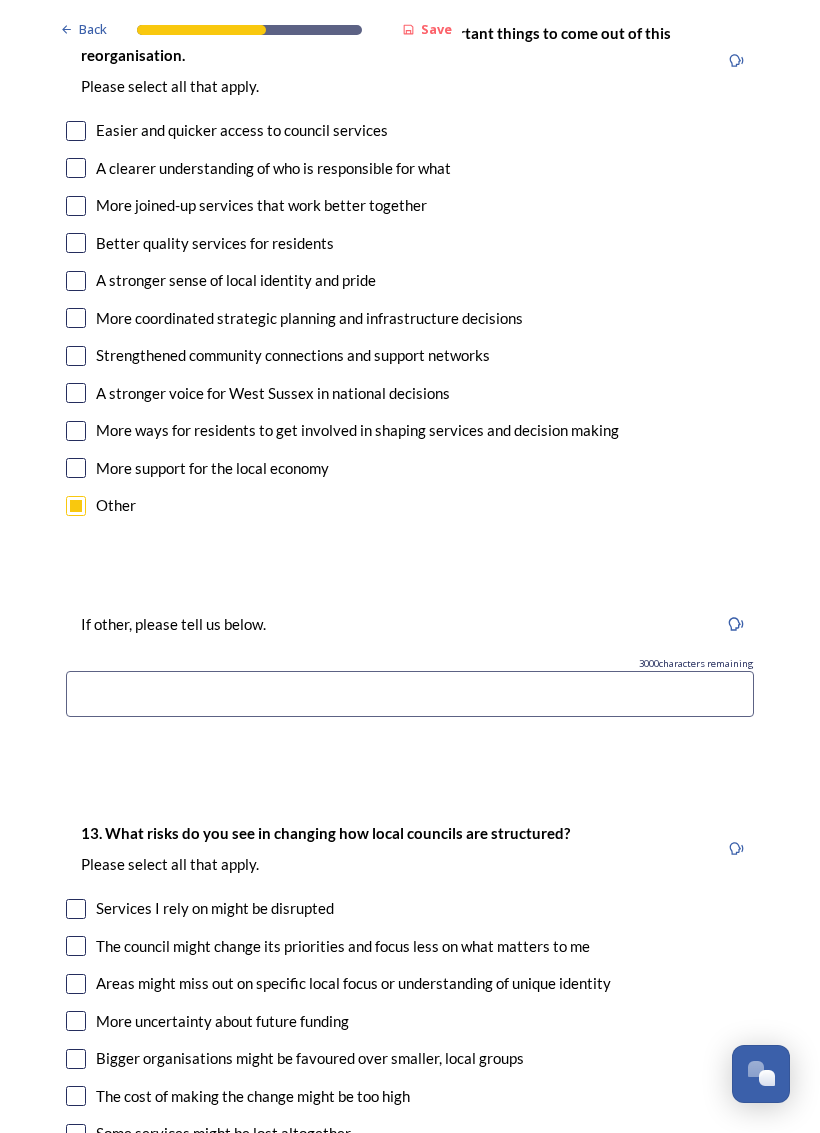 click at bounding box center [410, 694] 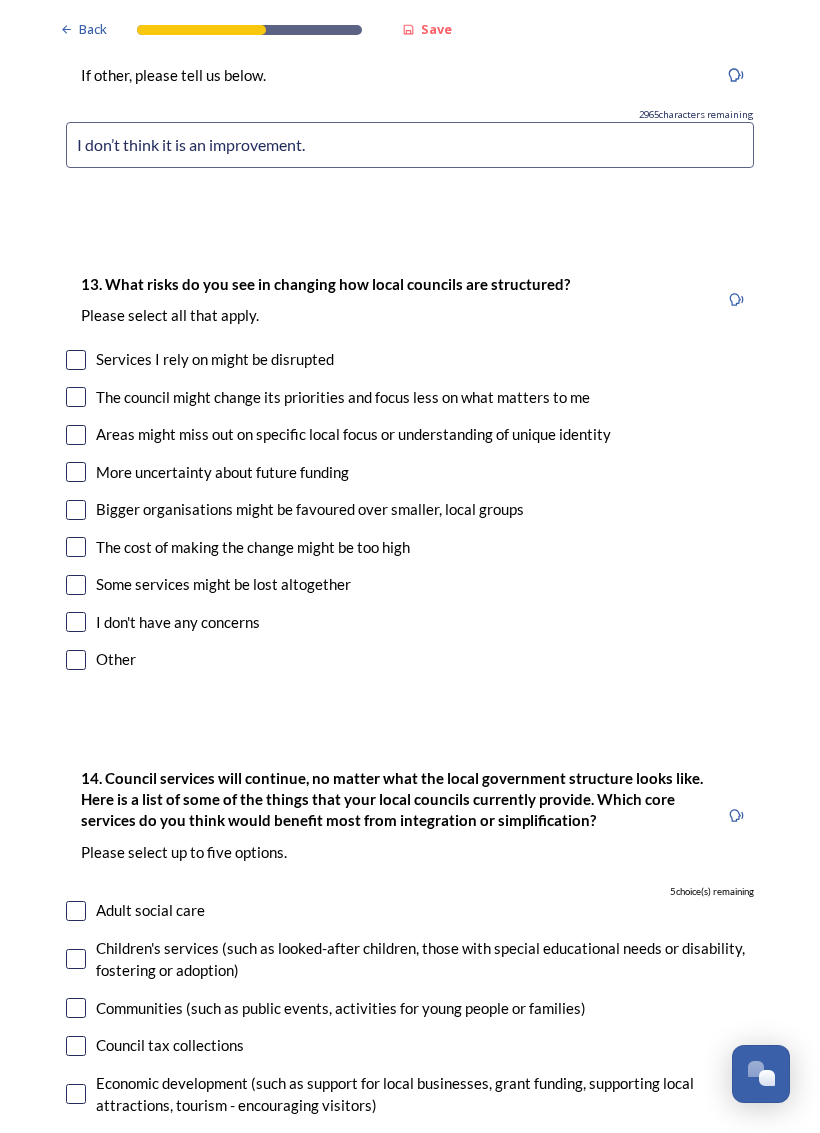 scroll, scrollTop: 4211, scrollLeft: 0, axis: vertical 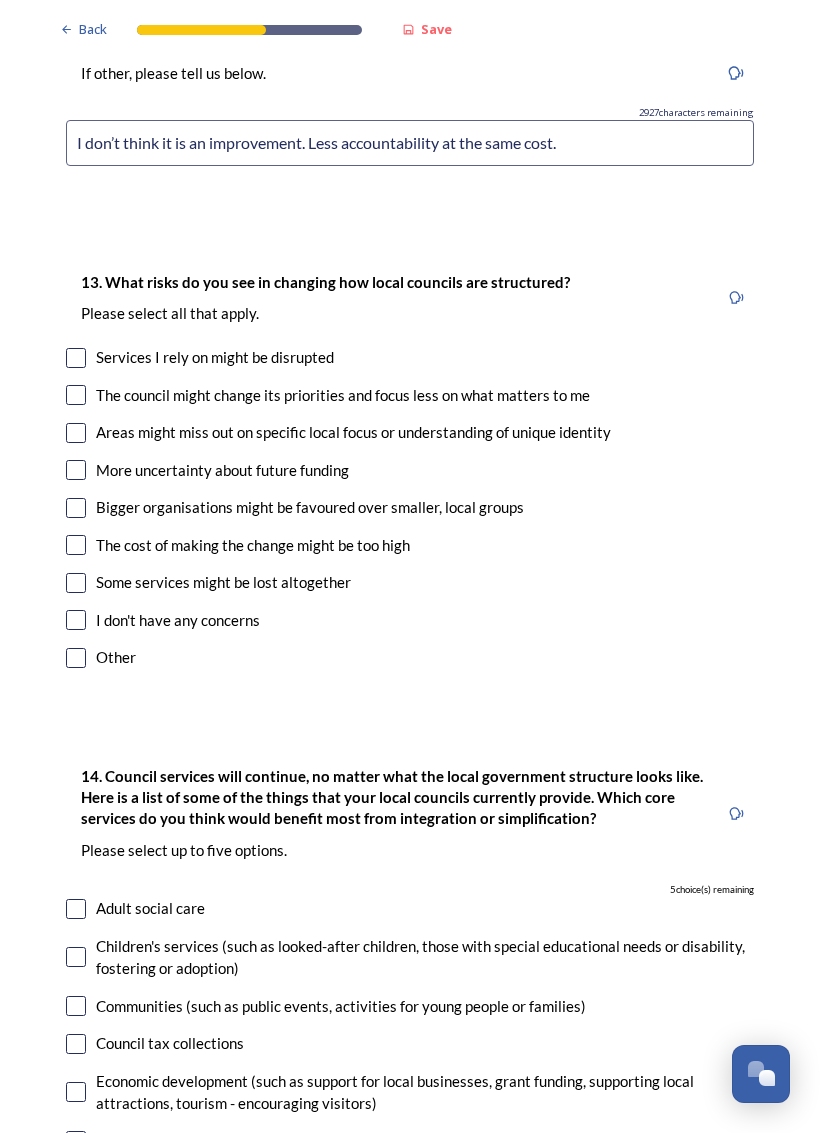 type on "I don’t think it is an improvement. Less accountability at the same cost." 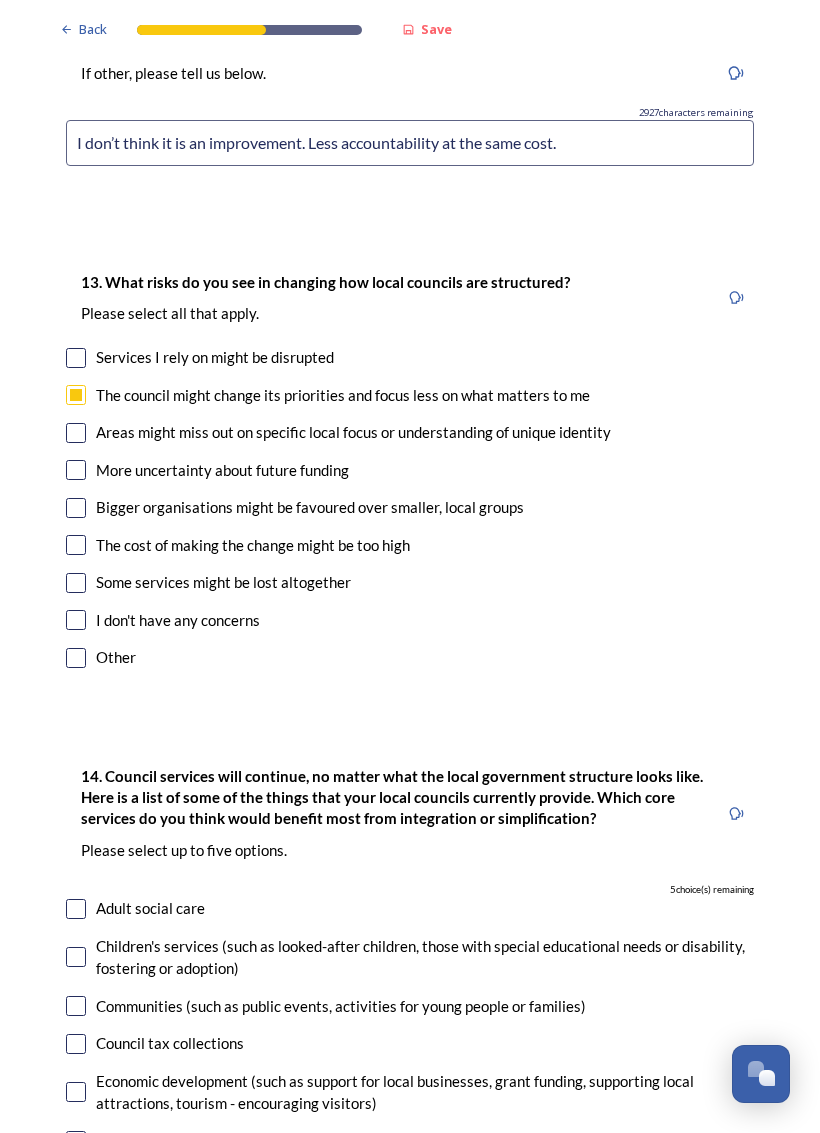click at bounding box center [76, 433] 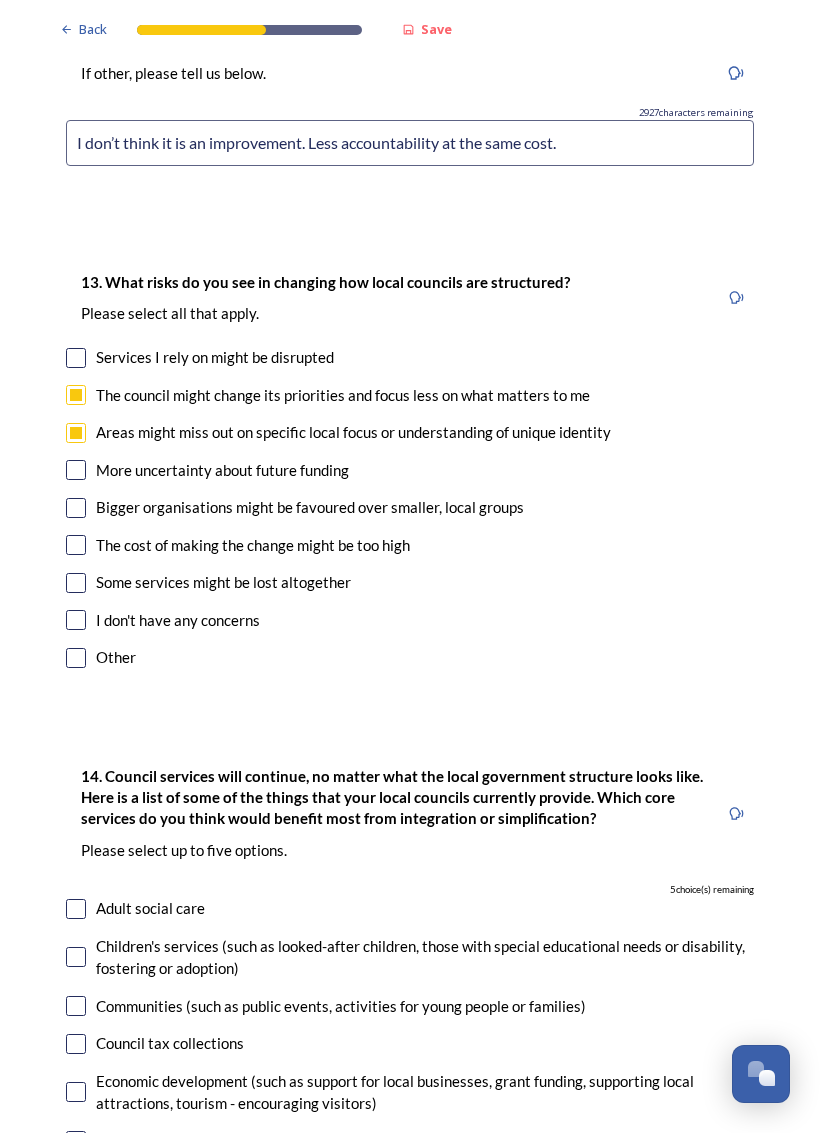 click at bounding box center (76, 508) 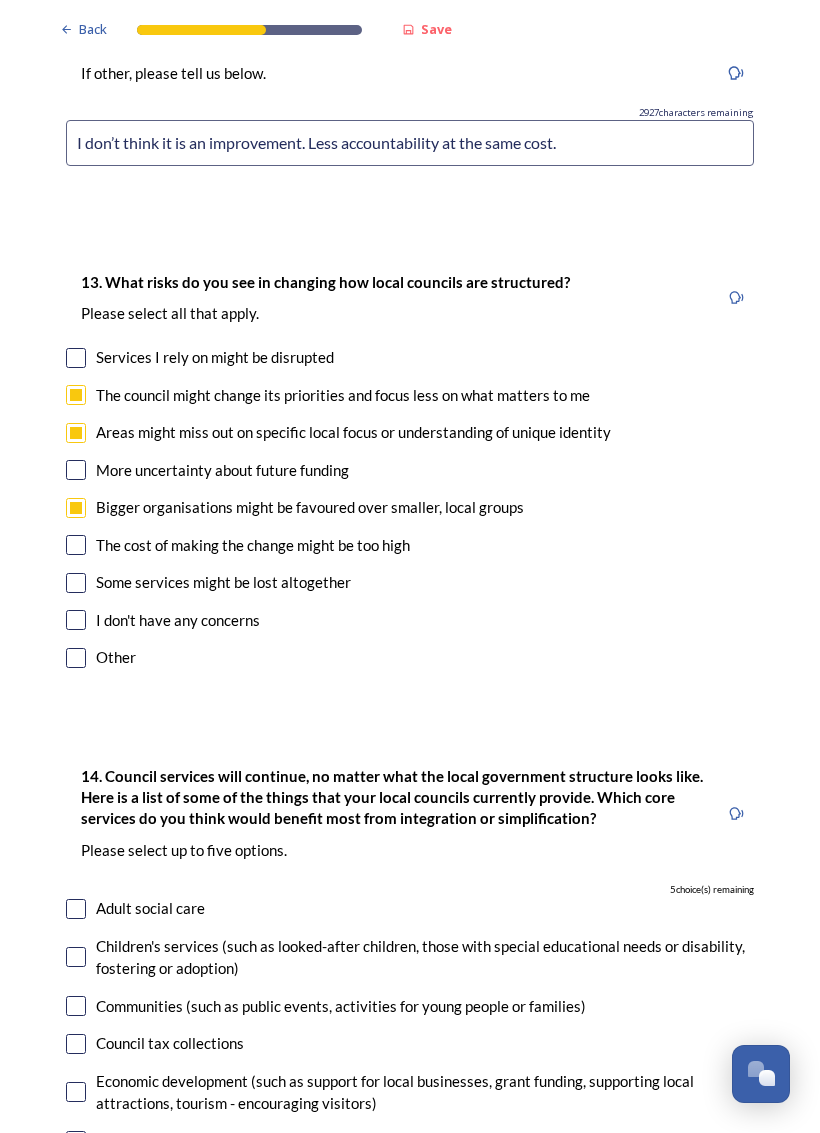 click at bounding box center (76, 545) 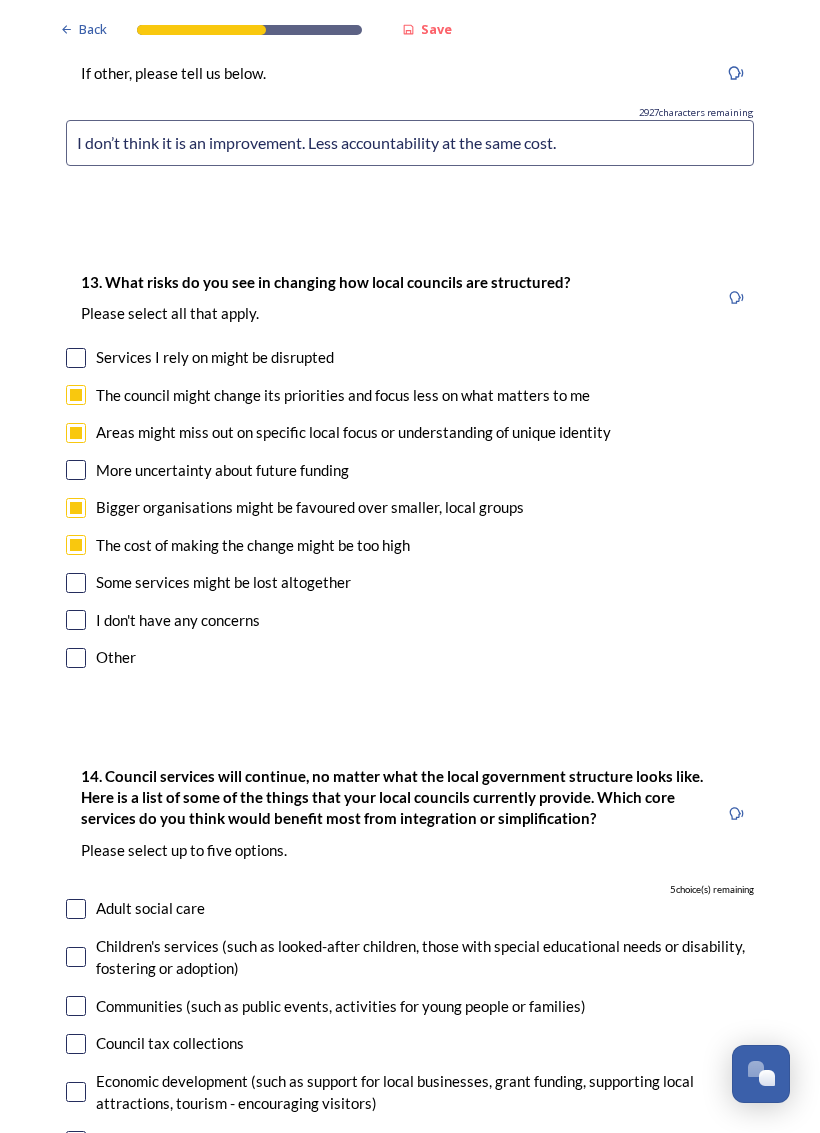 click at bounding box center [76, 583] 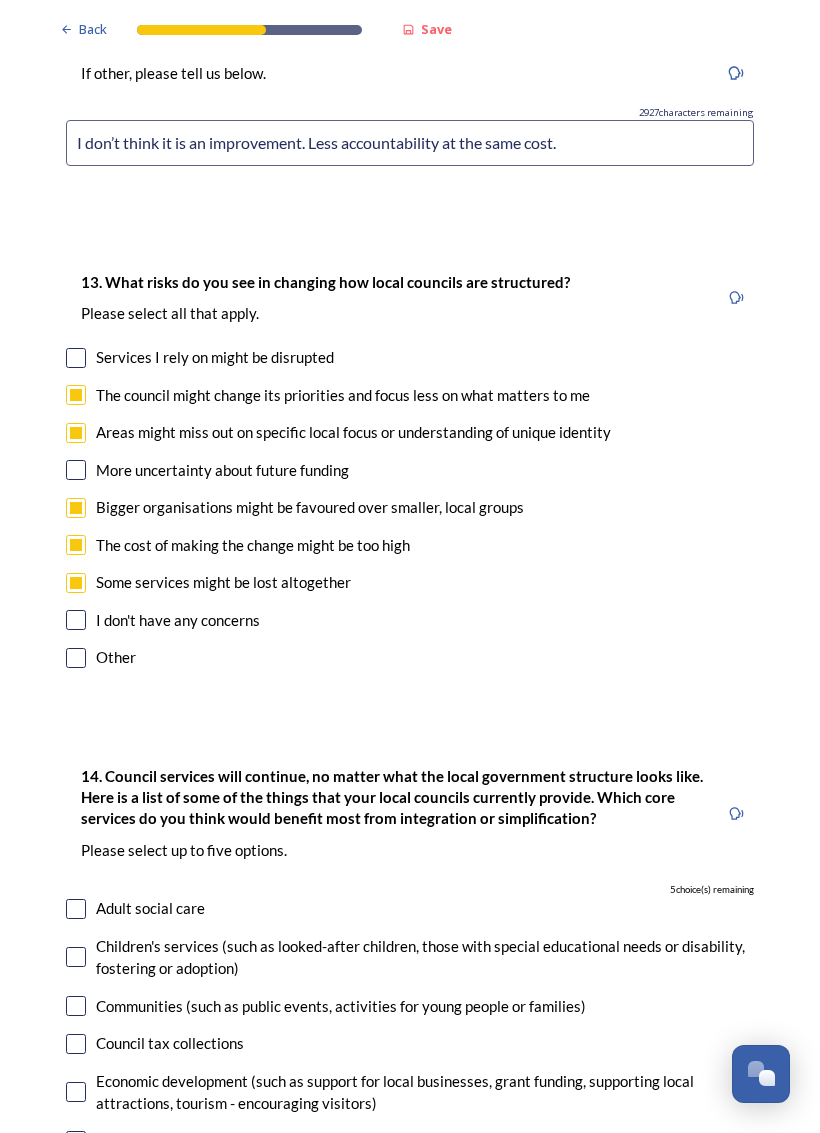 click at bounding box center [76, 470] 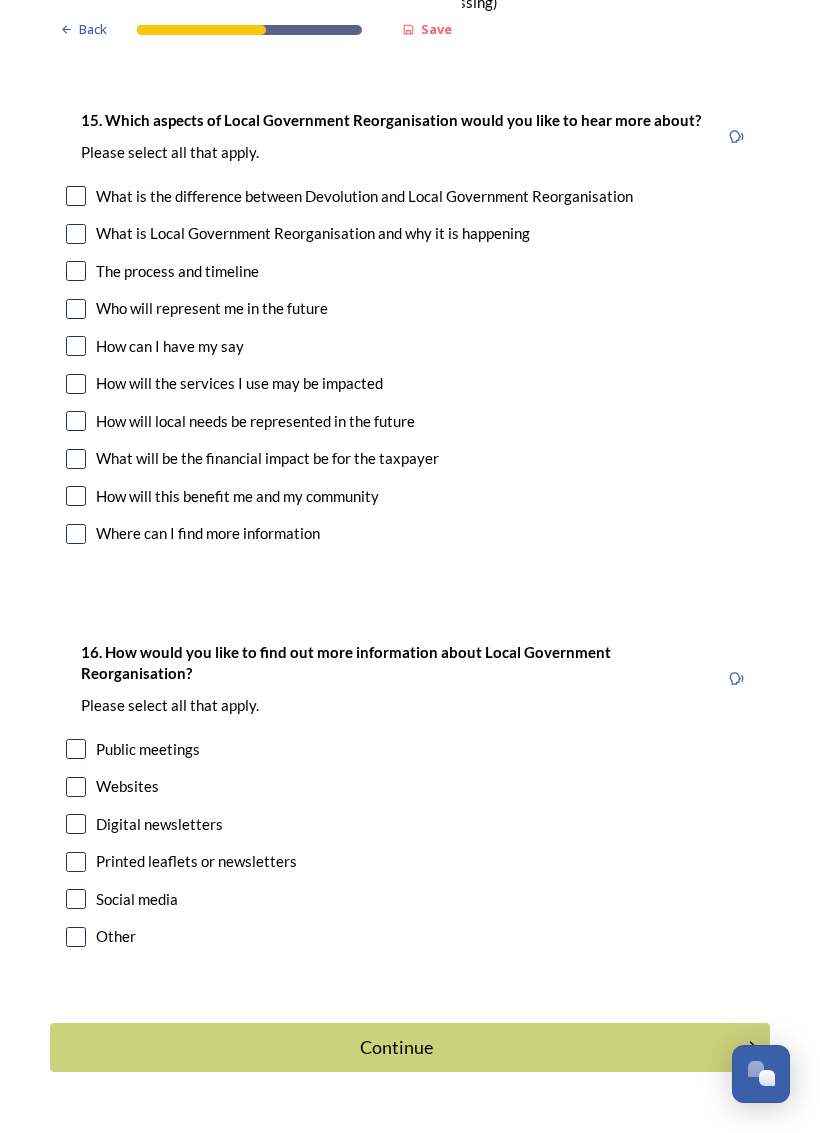 scroll, scrollTop: 5904, scrollLeft: 0, axis: vertical 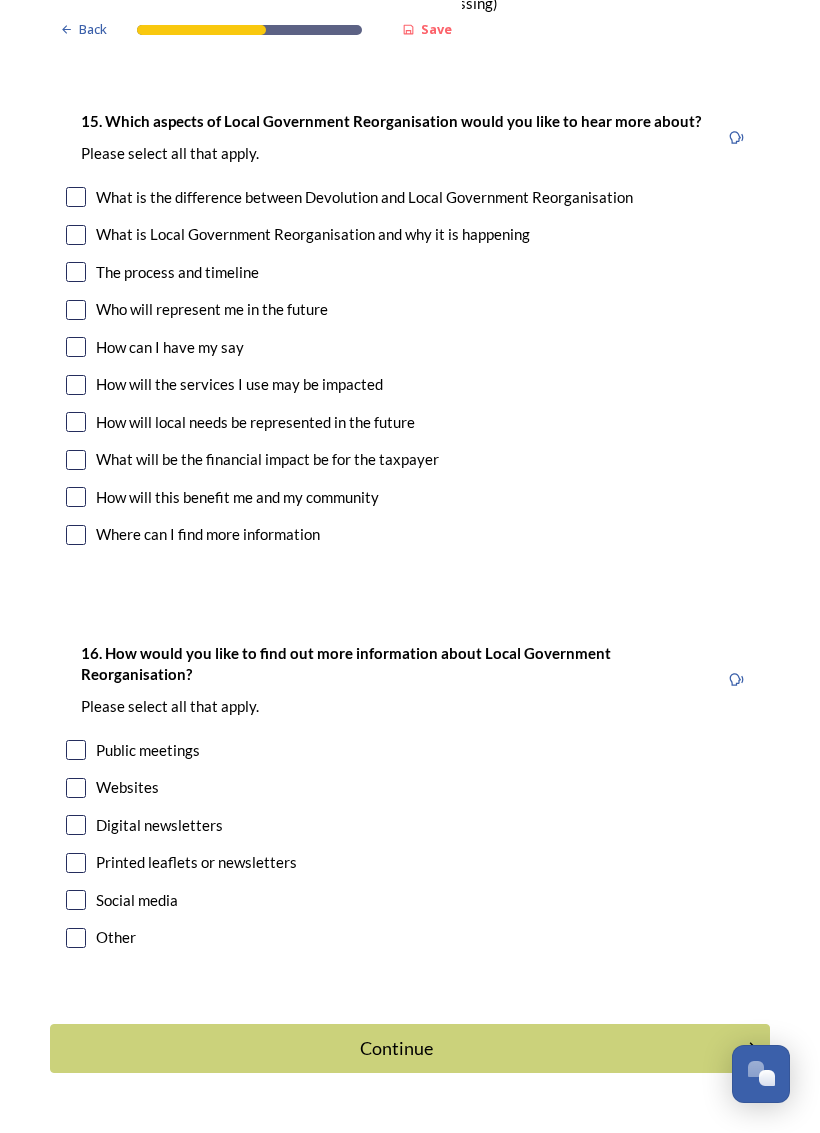 click on "Continue" at bounding box center [396, 1048] 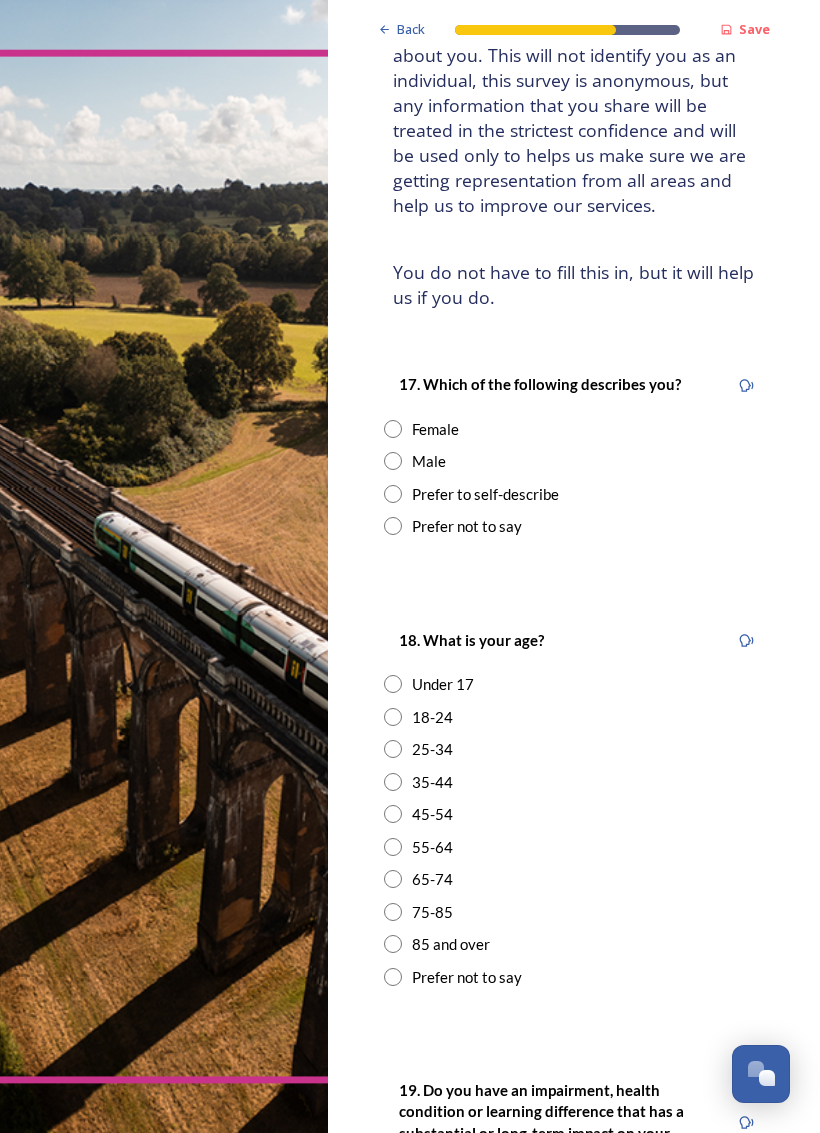 scroll, scrollTop: 179, scrollLeft: 0, axis: vertical 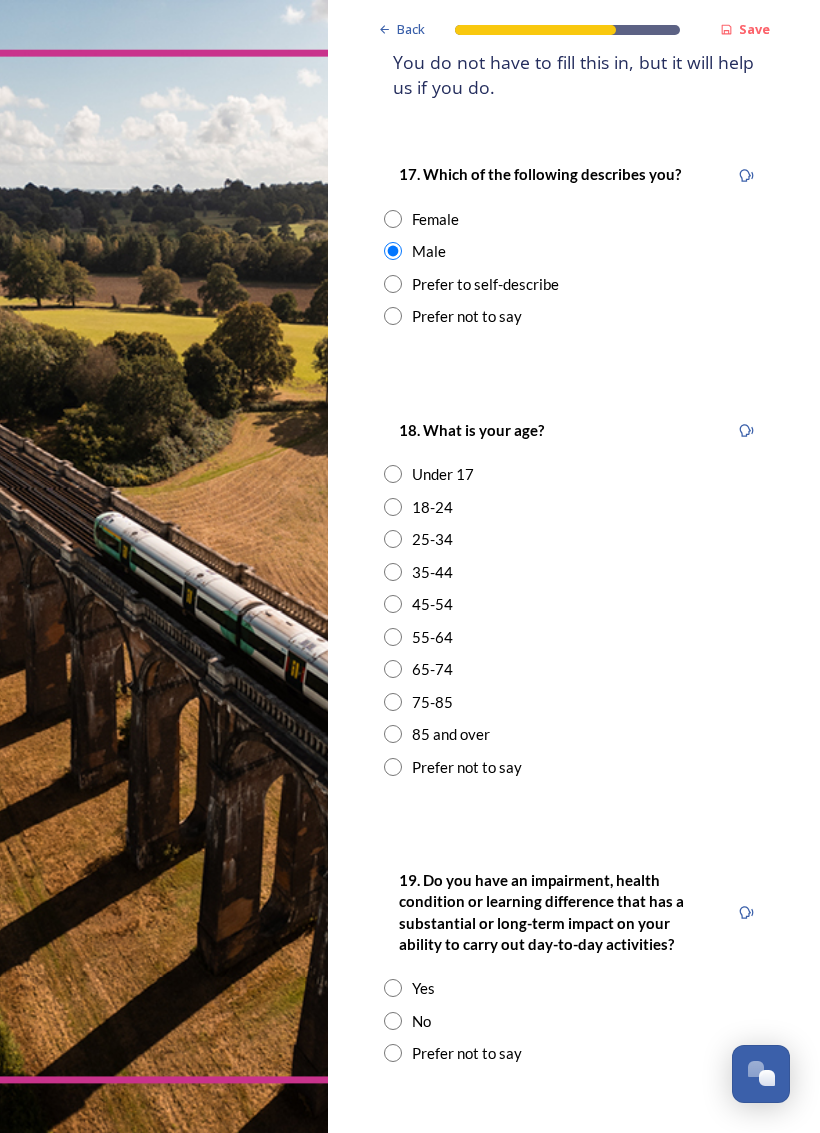 click at bounding box center (393, 637) 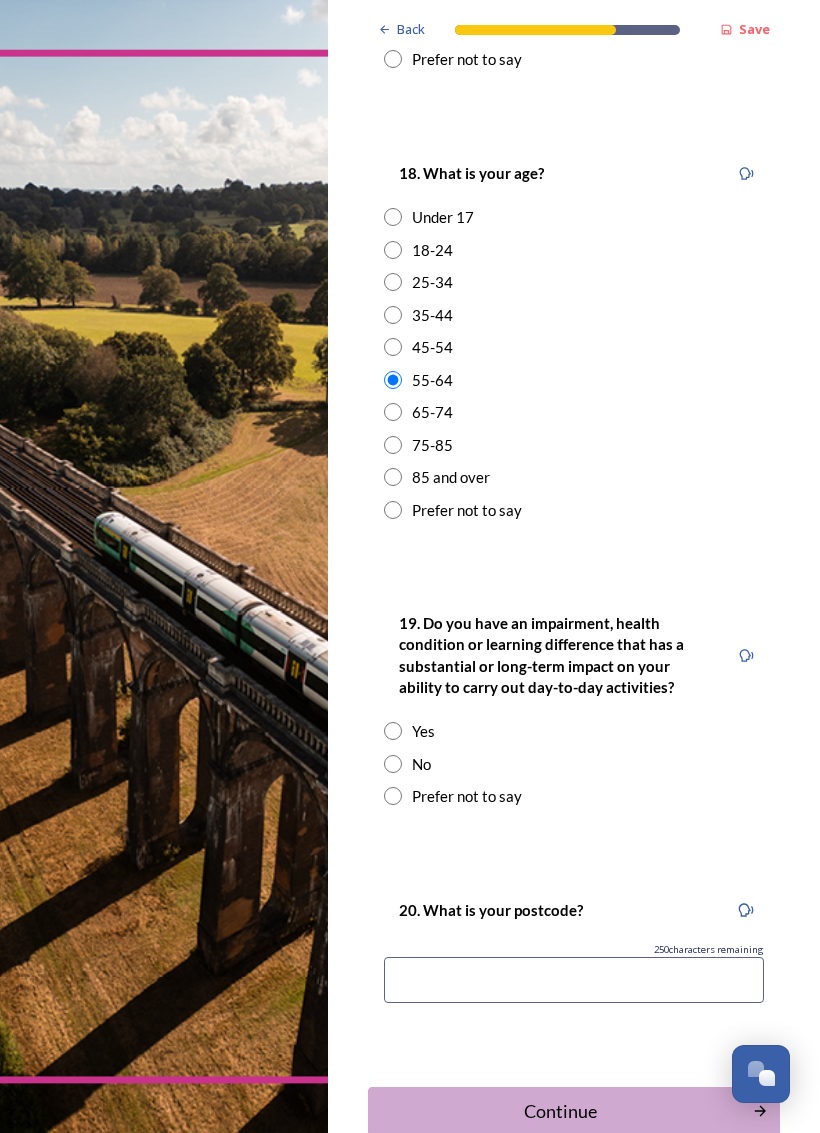 scroll, scrollTop: 646, scrollLeft: 0, axis: vertical 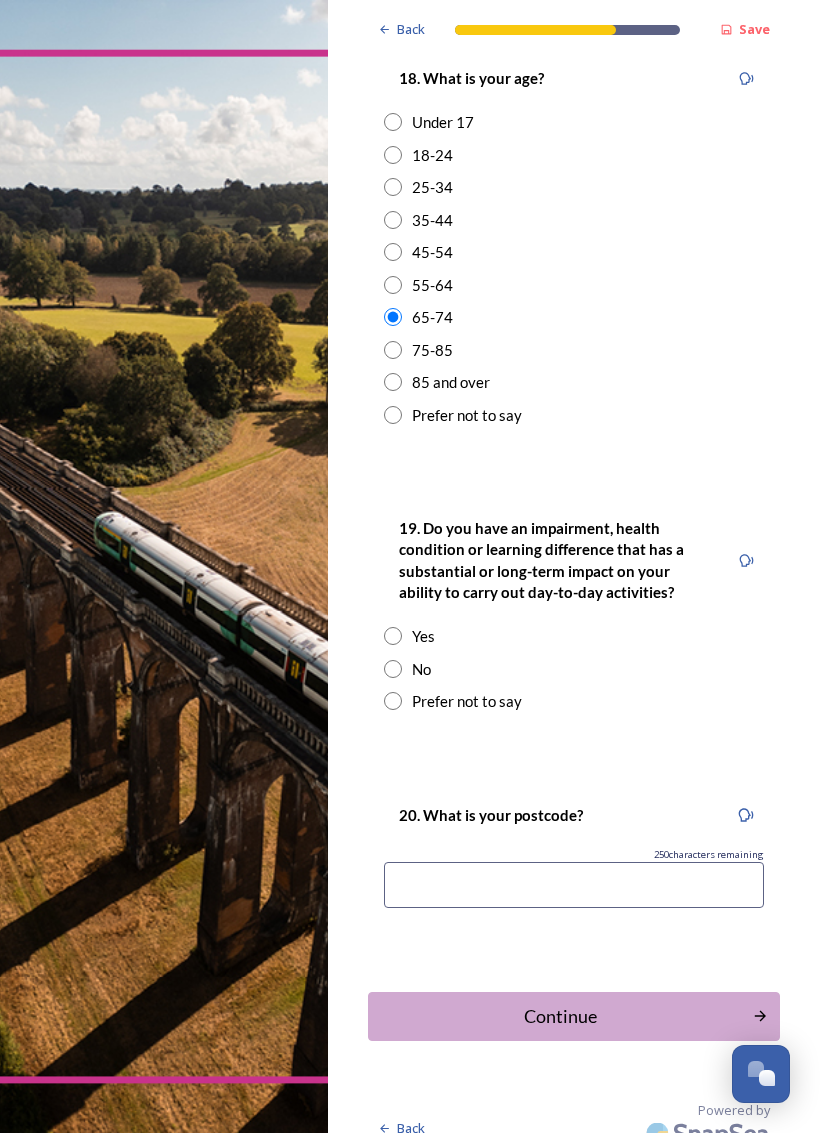 click at bounding box center [393, 669] 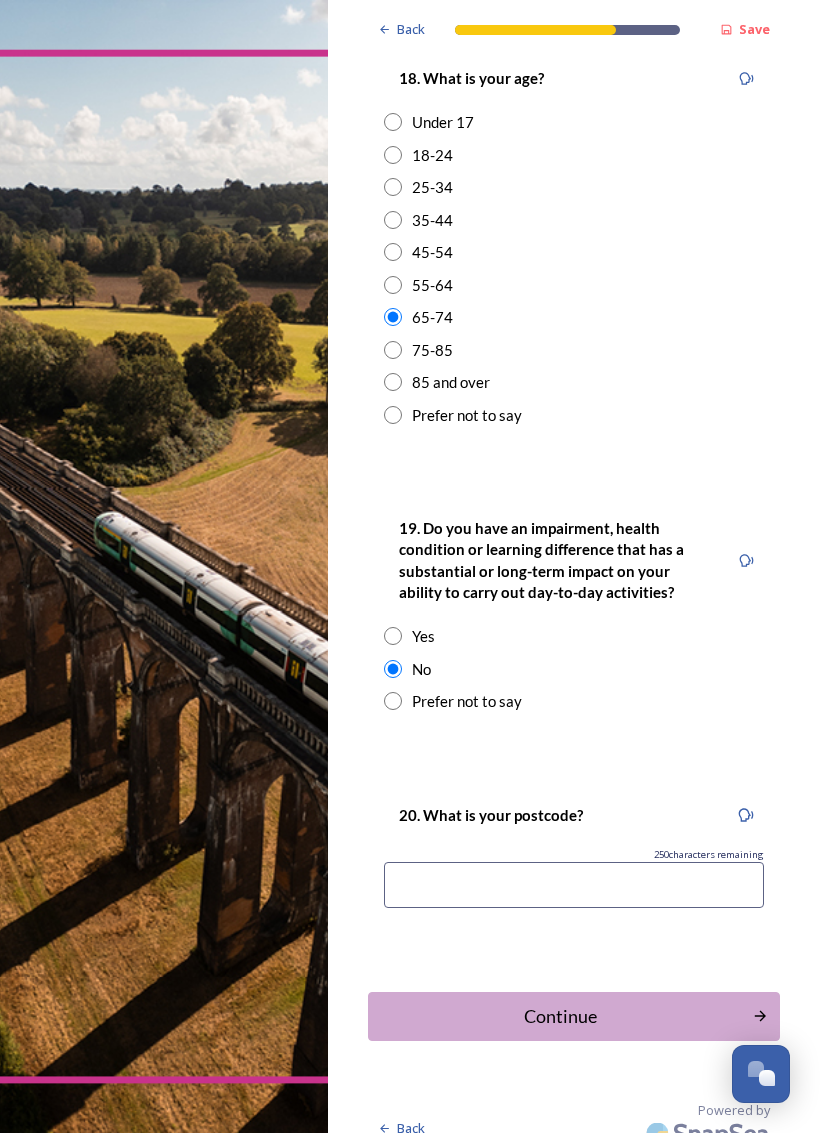click at bounding box center [574, 885] 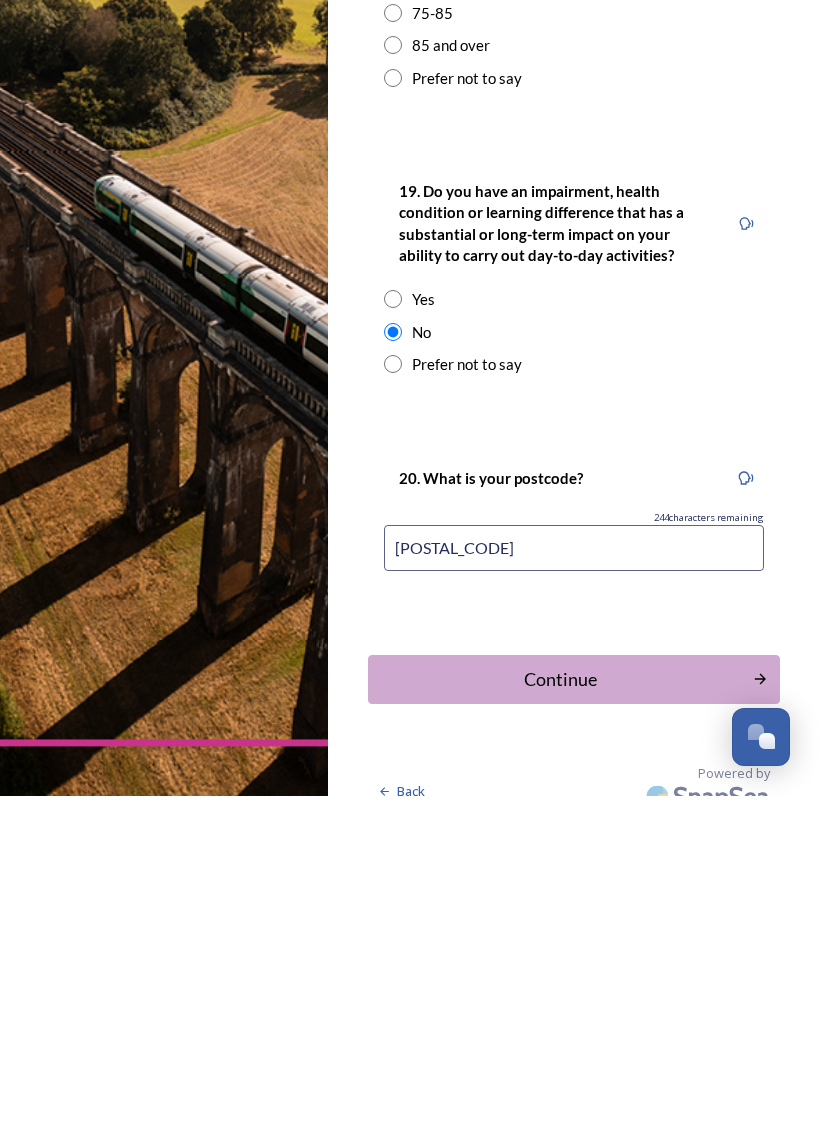 type on "[POSTAL_CODE]" 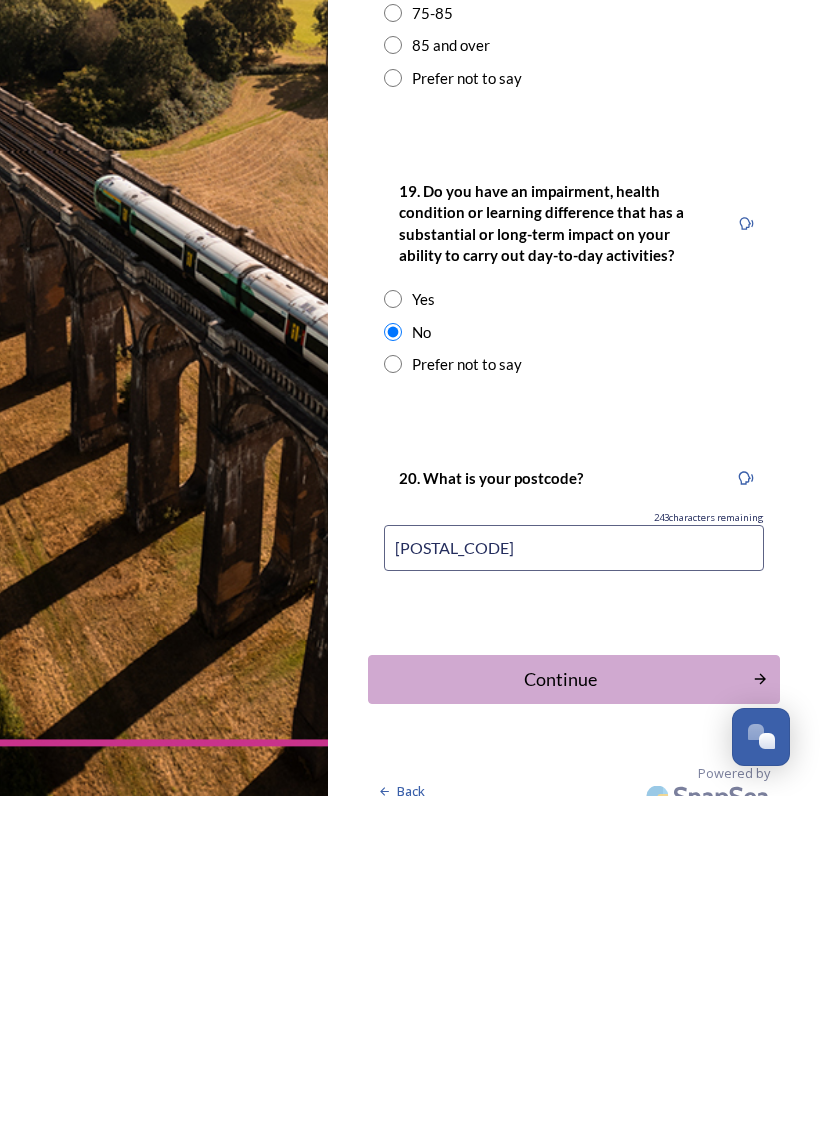 click on "Continue" at bounding box center (560, 1016) 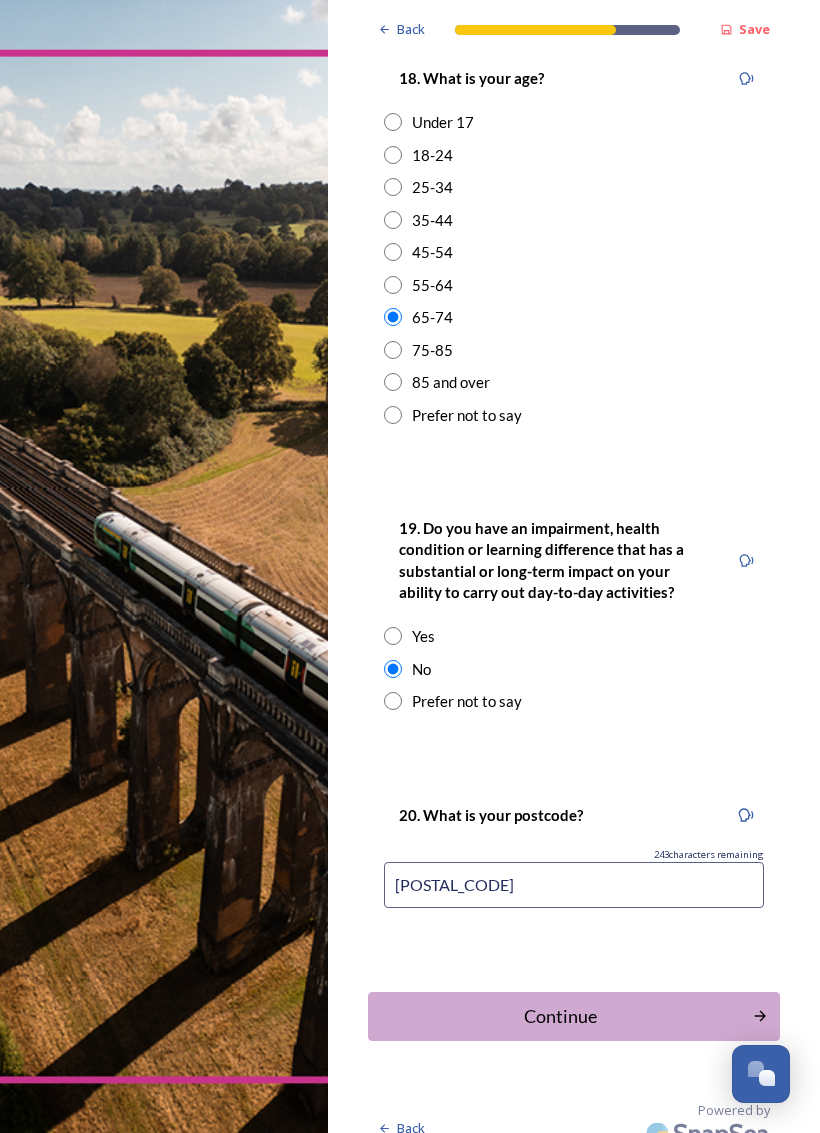 scroll, scrollTop: 0, scrollLeft: 0, axis: both 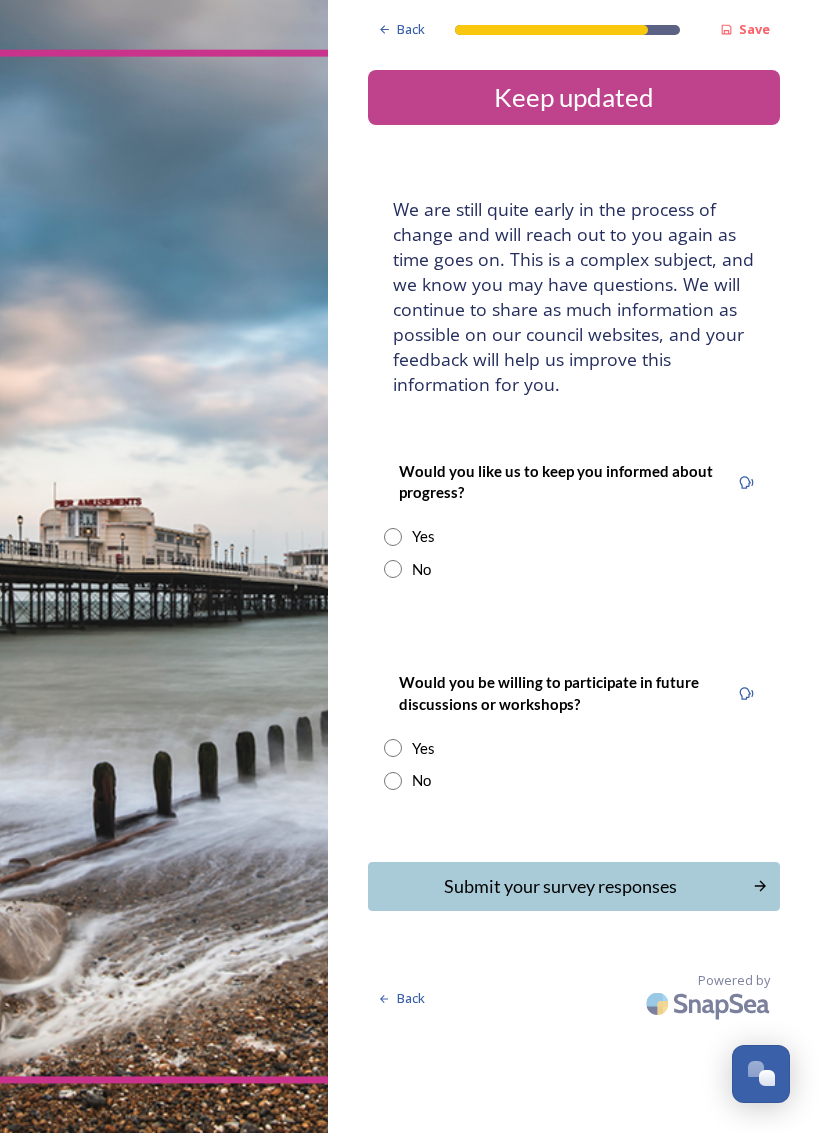 click at bounding box center [393, 537] 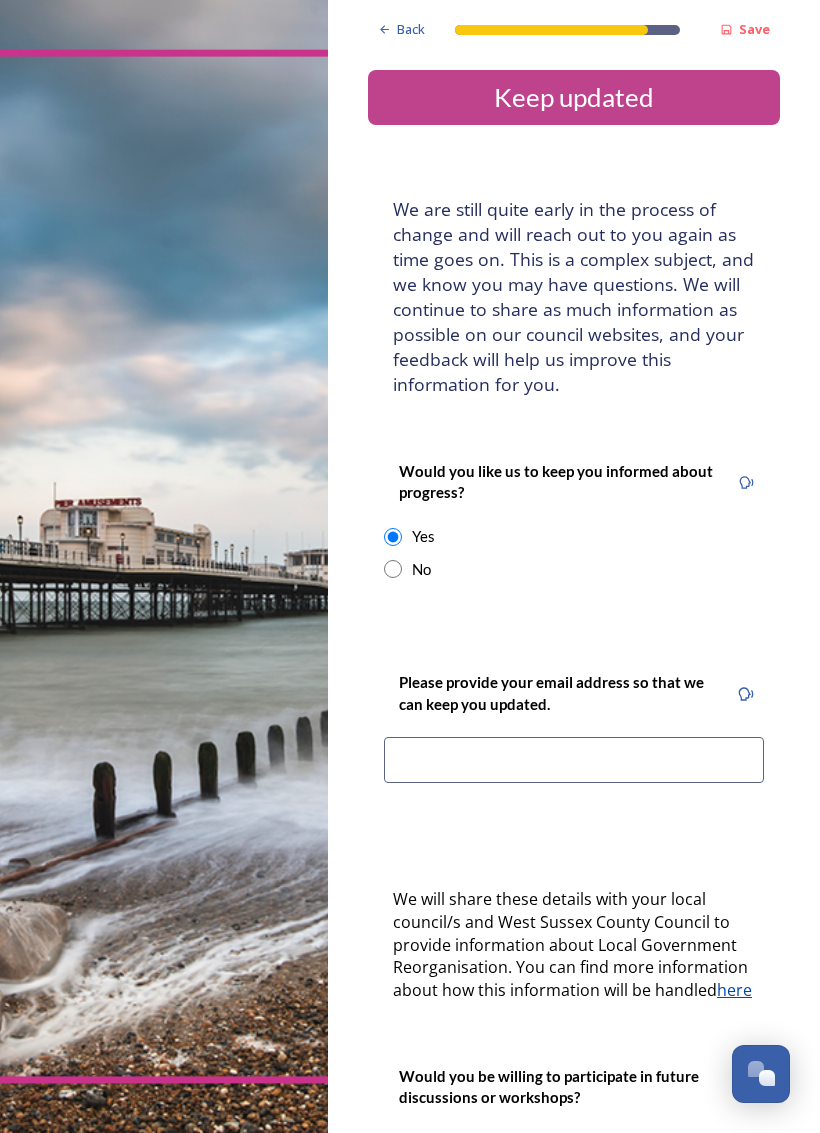 click on "No" at bounding box center (574, 569) 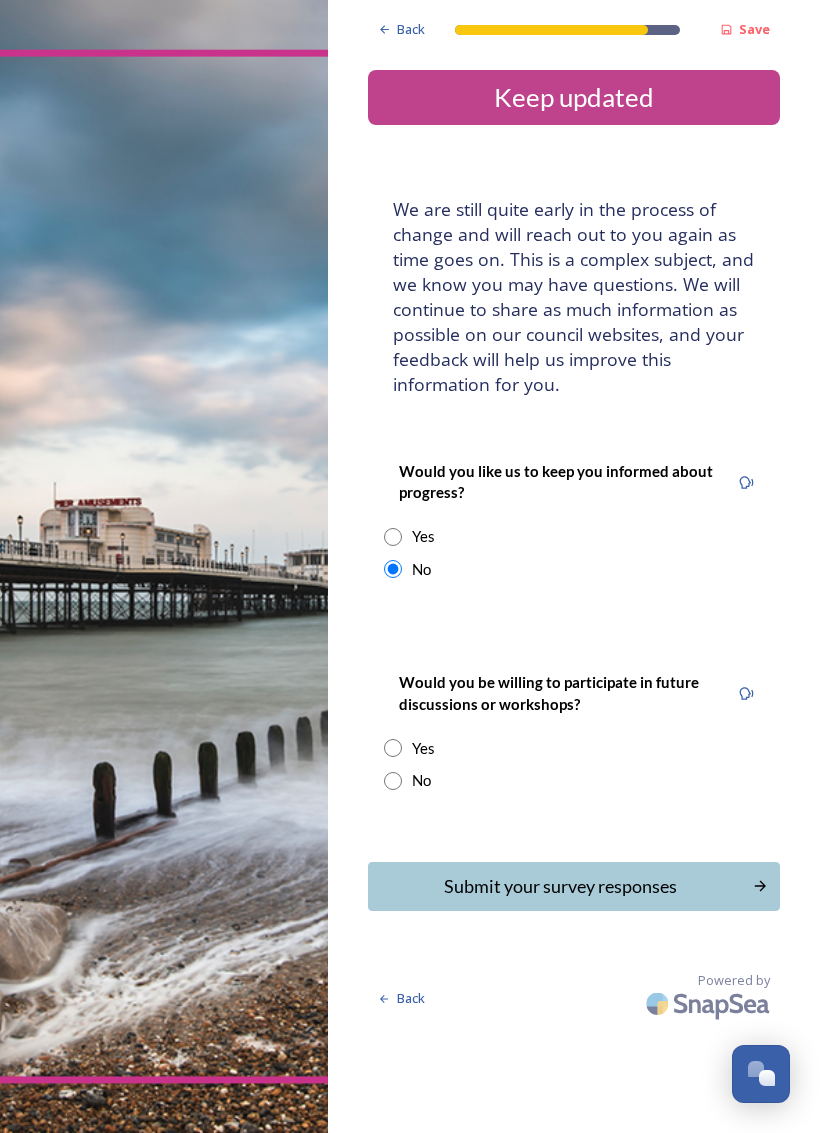 click at bounding box center [393, 781] 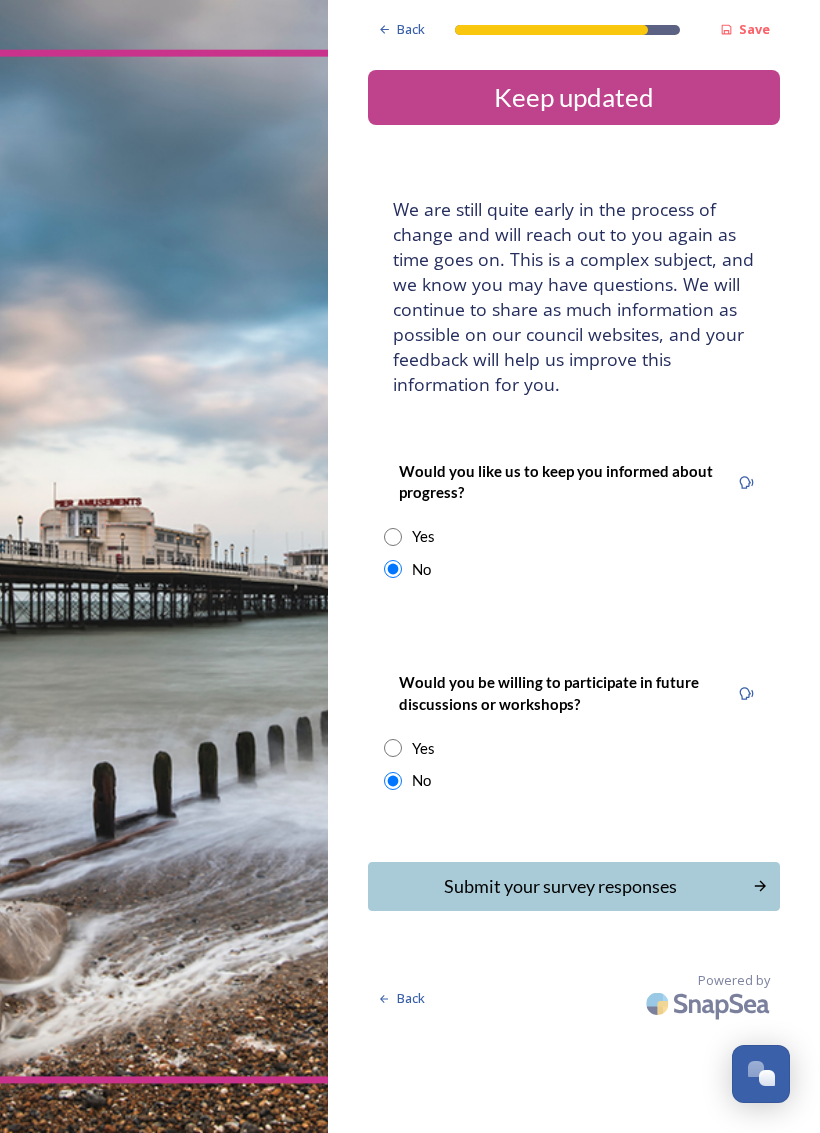 click on "Submit your survey responses" at bounding box center (574, 886) 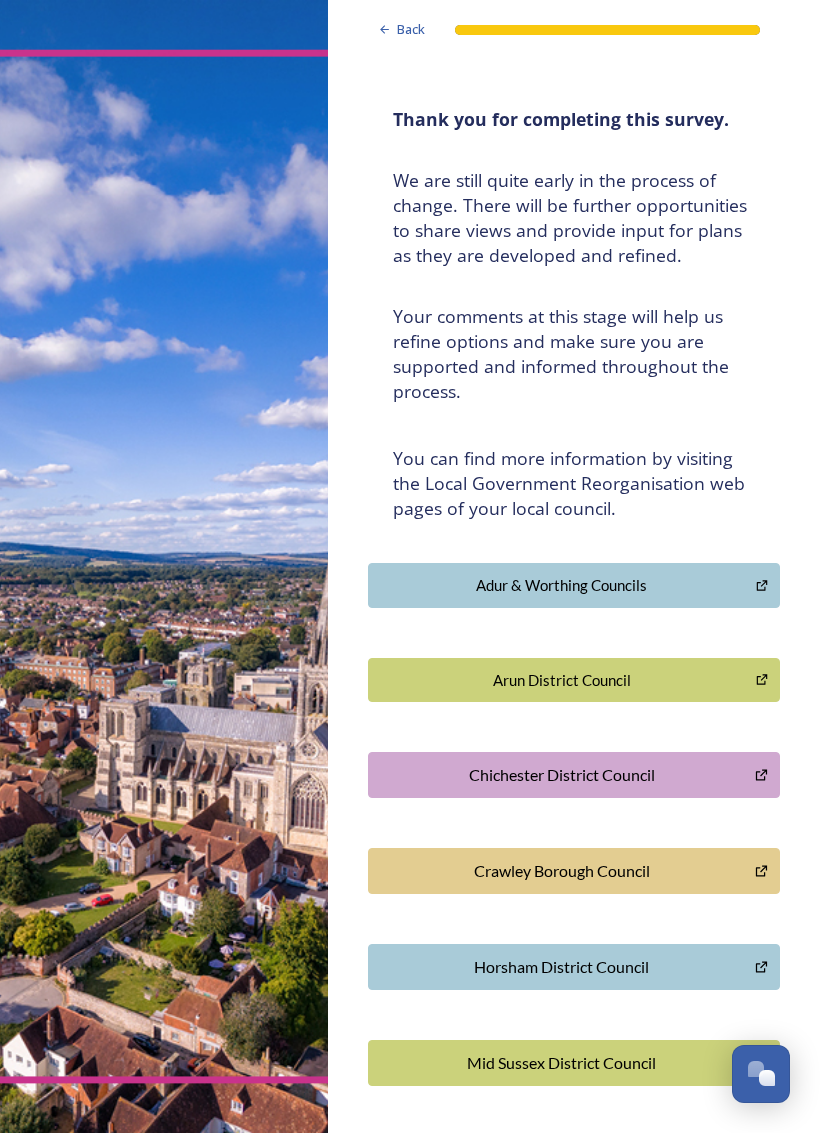 scroll, scrollTop: 103, scrollLeft: 0, axis: vertical 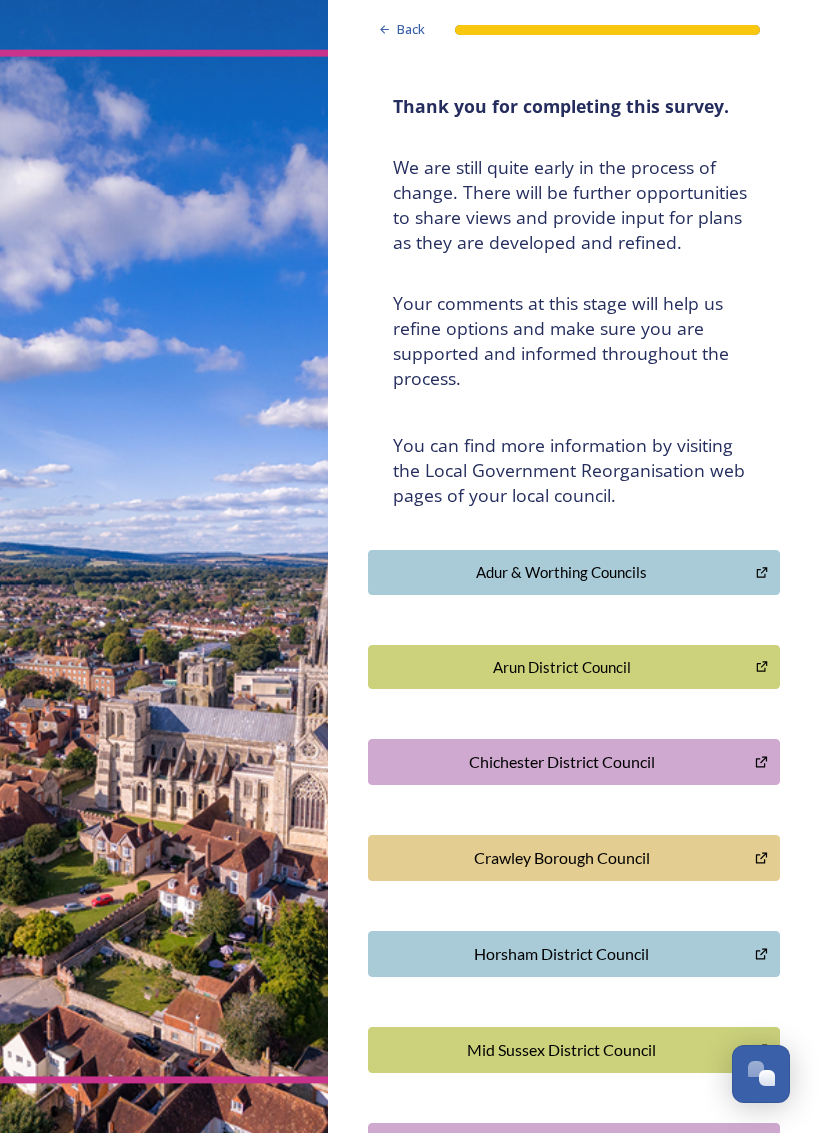click on "Mid Sussex District Council" at bounding box center (574, 1050) 